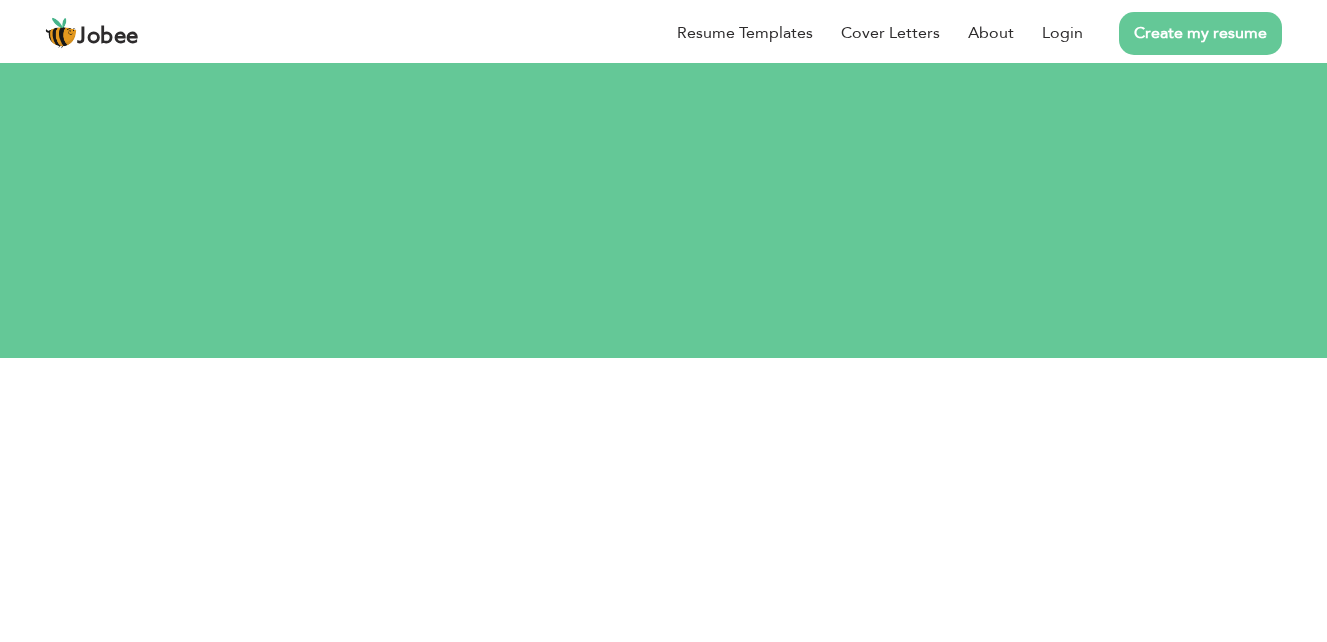 scroll, scrollTop: 0, scrollLeft: 0, axis: both 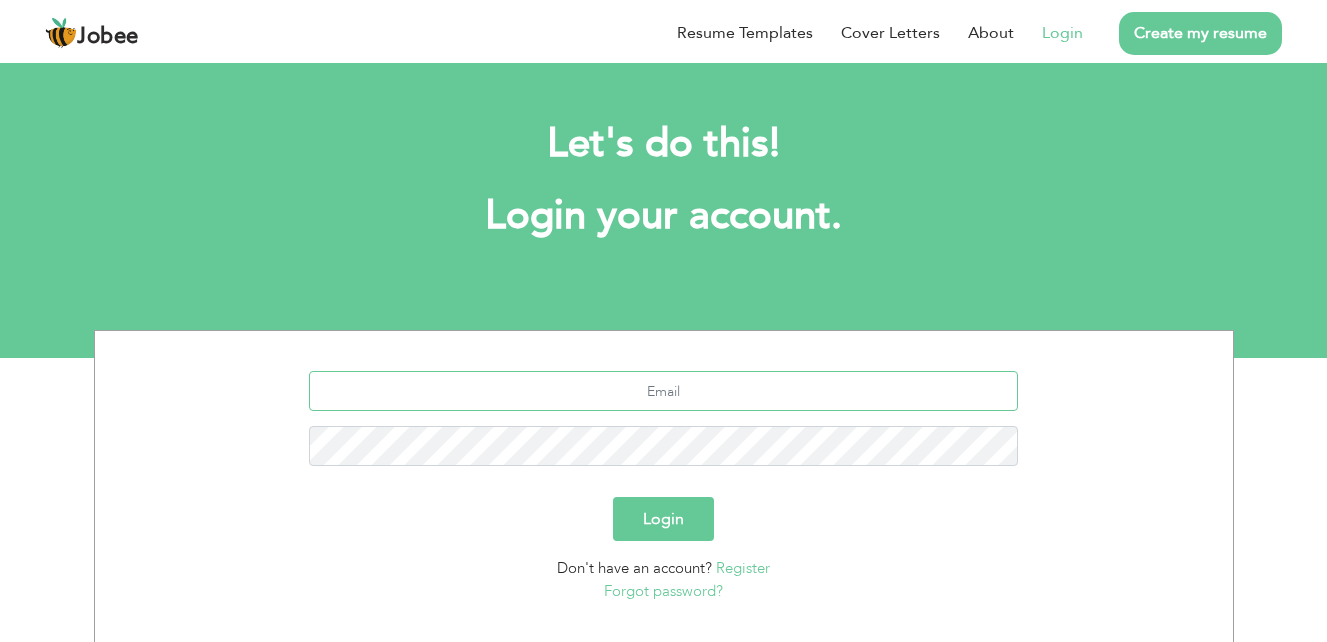 click at bounding box center [663, 391] 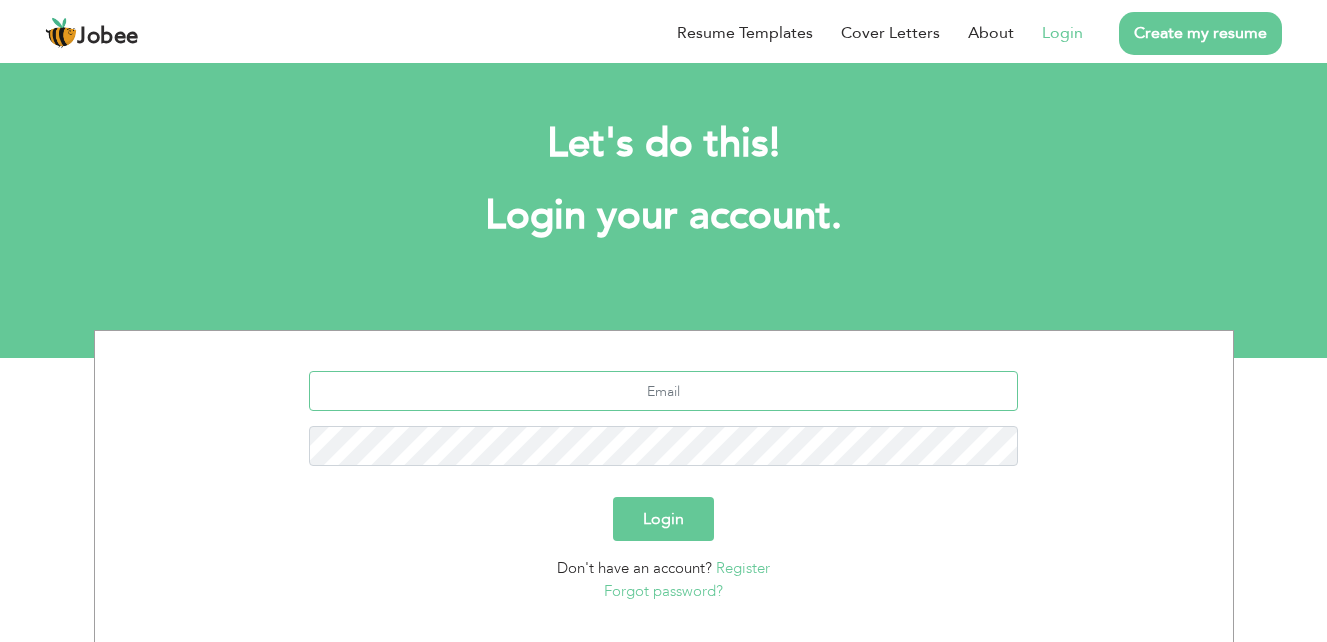 type on "[EMAIL_ADDRESS][DOMAIN_NAME]" 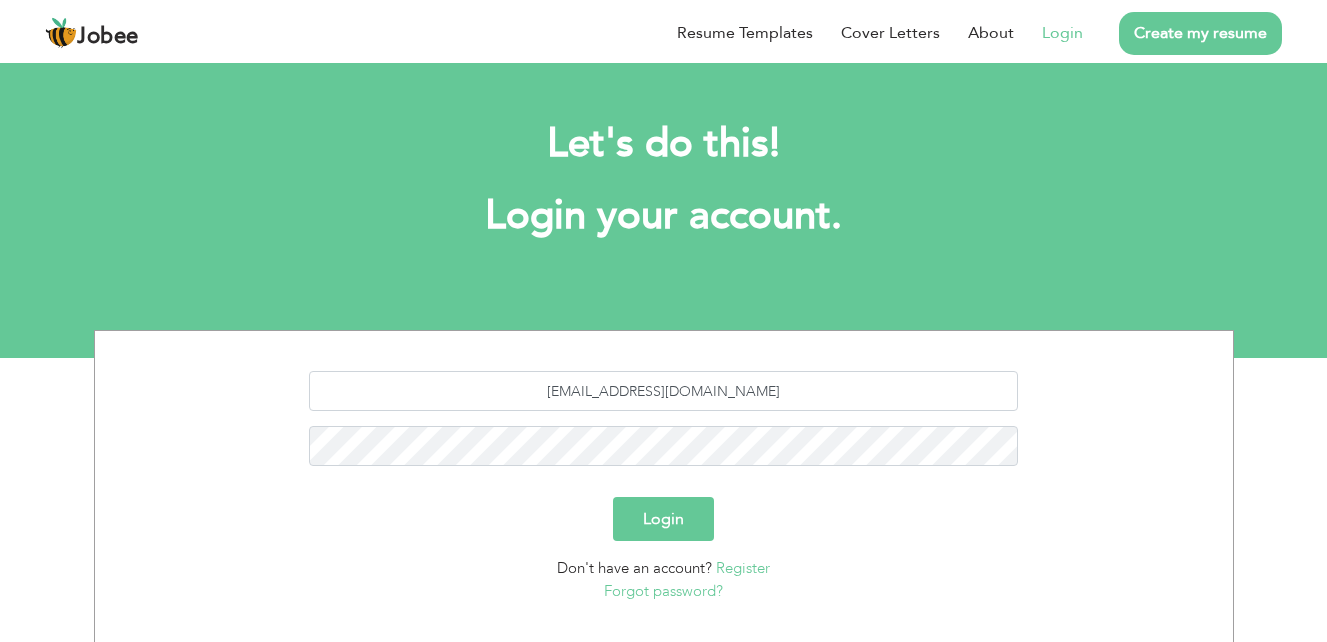 click on "Login" at bounding box center [663, 519] 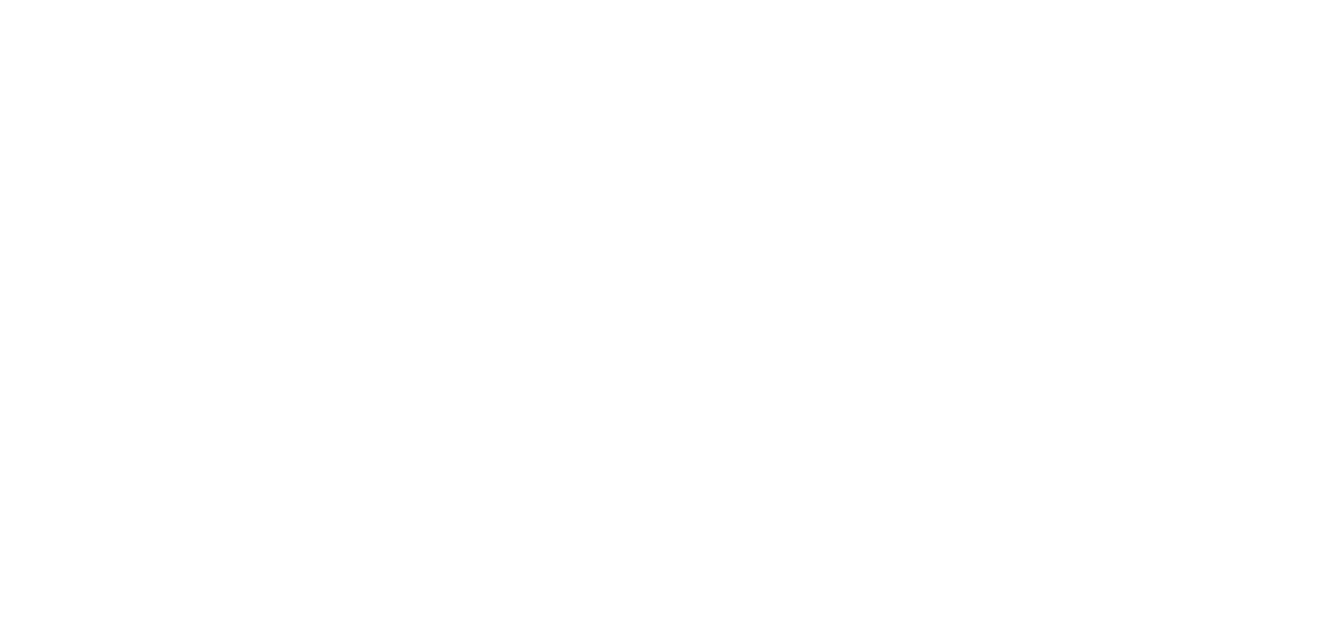 scroll, scrollTop: 0, scrollLeft: 0, axis: both 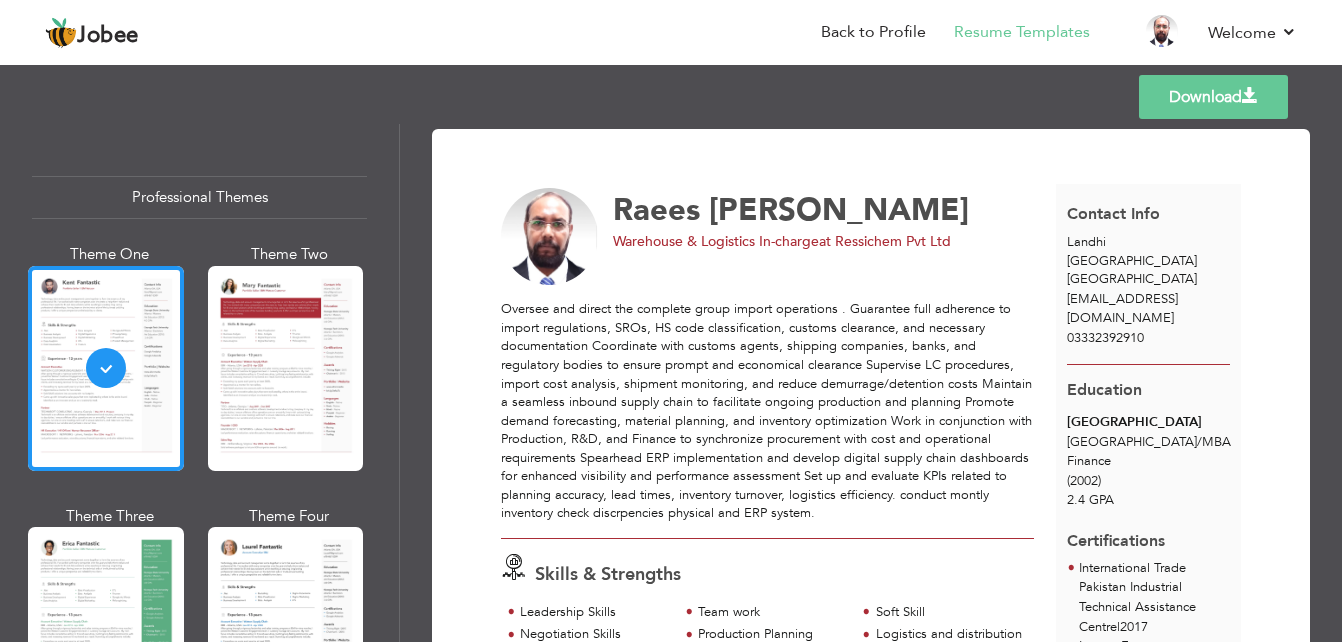click on "Raees   Ahmed
Warehouse & Logistics In-charge  at Ressichem Pvt Ltd
Skills & Strengths" at bounding box center [778, 1884] 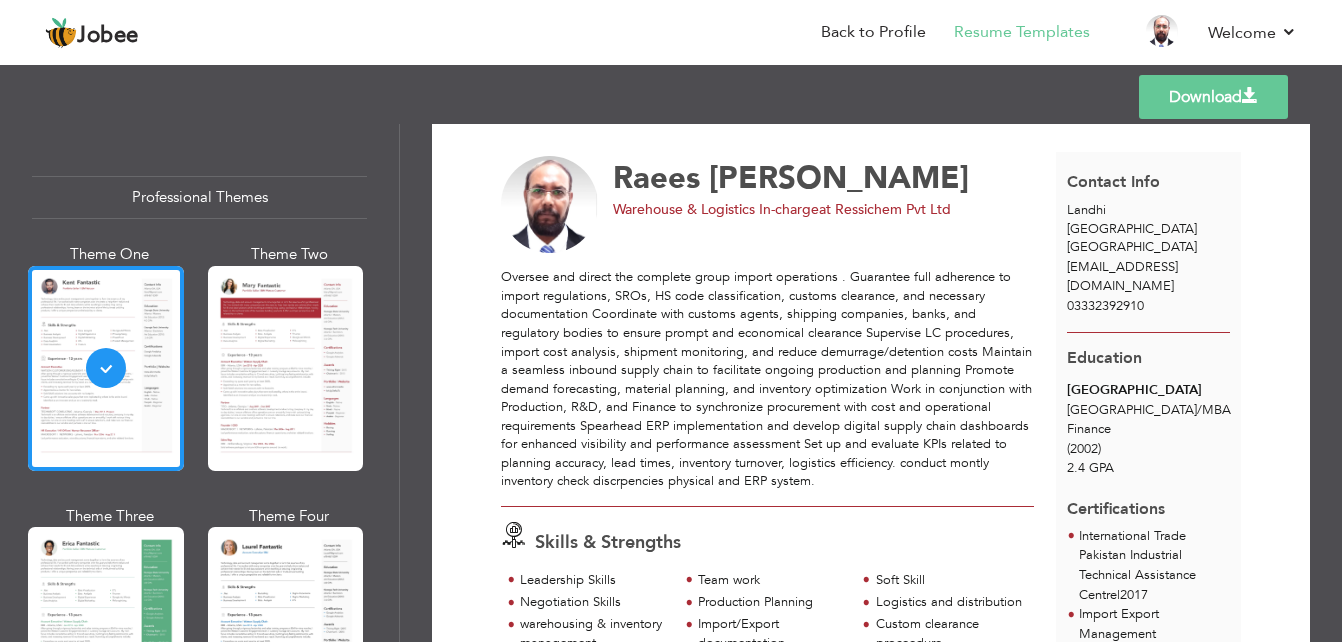 scroll, scrollTop: 0, scrollLeft: 0, axis: both 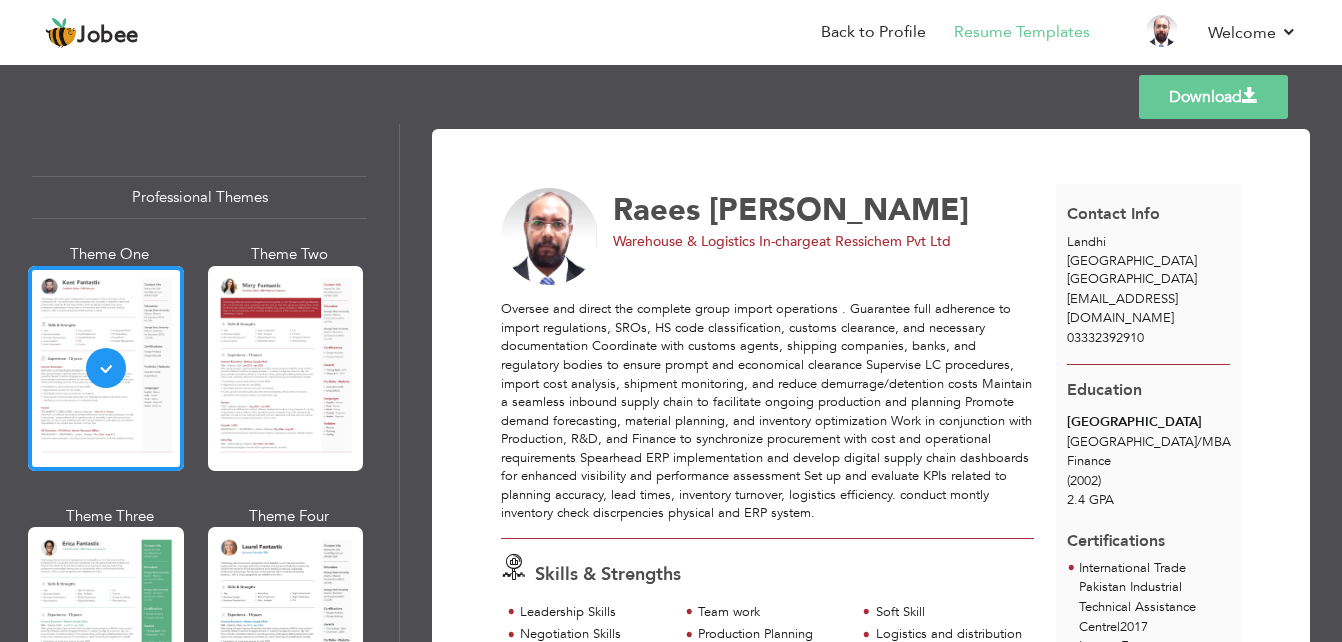 click on "Warehouse & Logistics In-charge  at Ressichem Pvt Ltd" at bounding box center (829, 242) 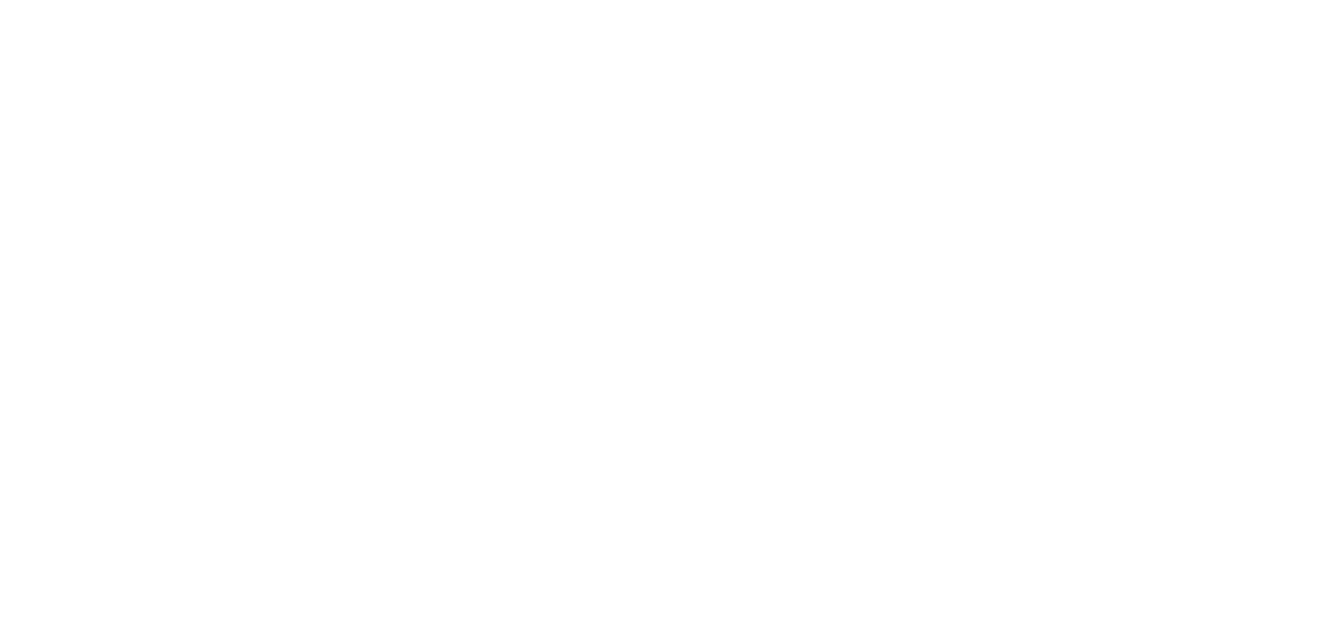 scroll, scrollTop: 0, scrollLeft: 0, axis: both 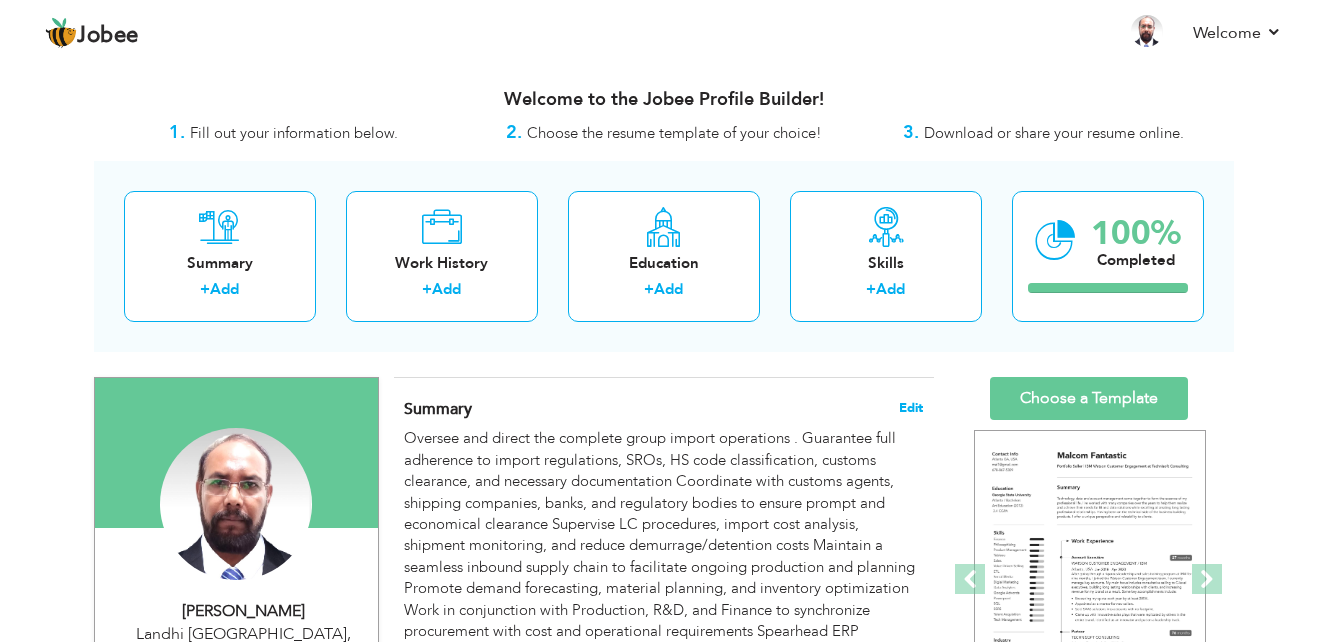 click on "Edit" at bounding box center [911, 408] 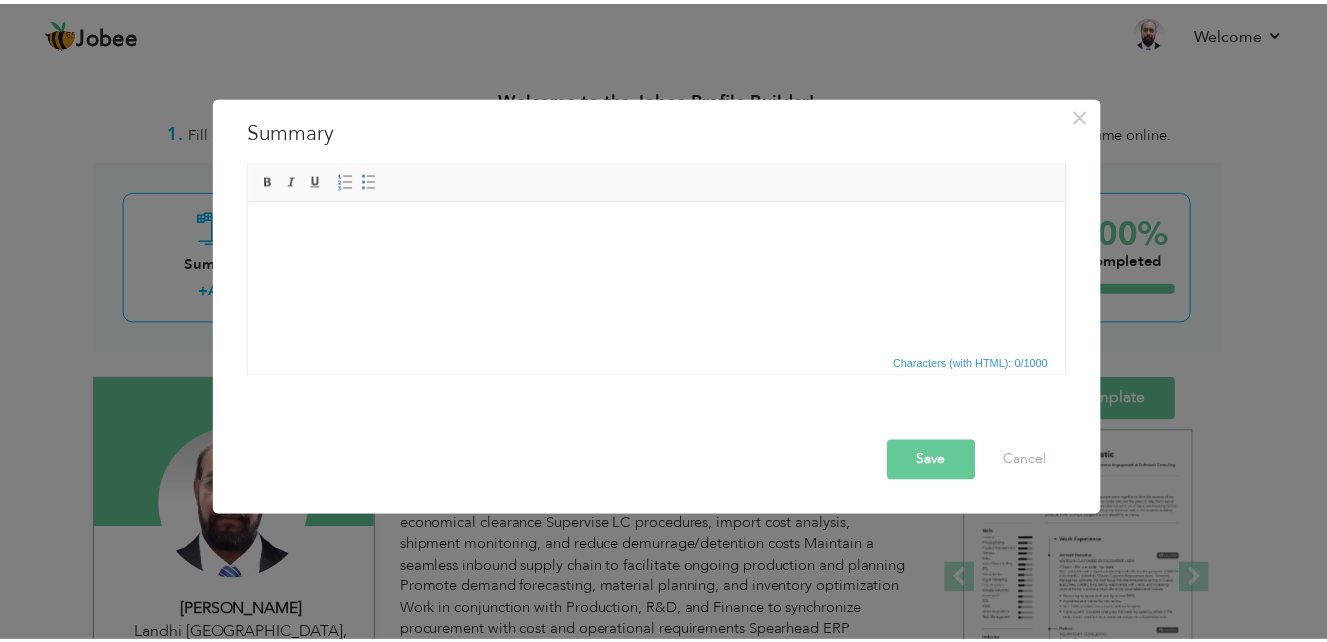 scroll, scrollTop: 0, scrollLeft: 0, axis: both 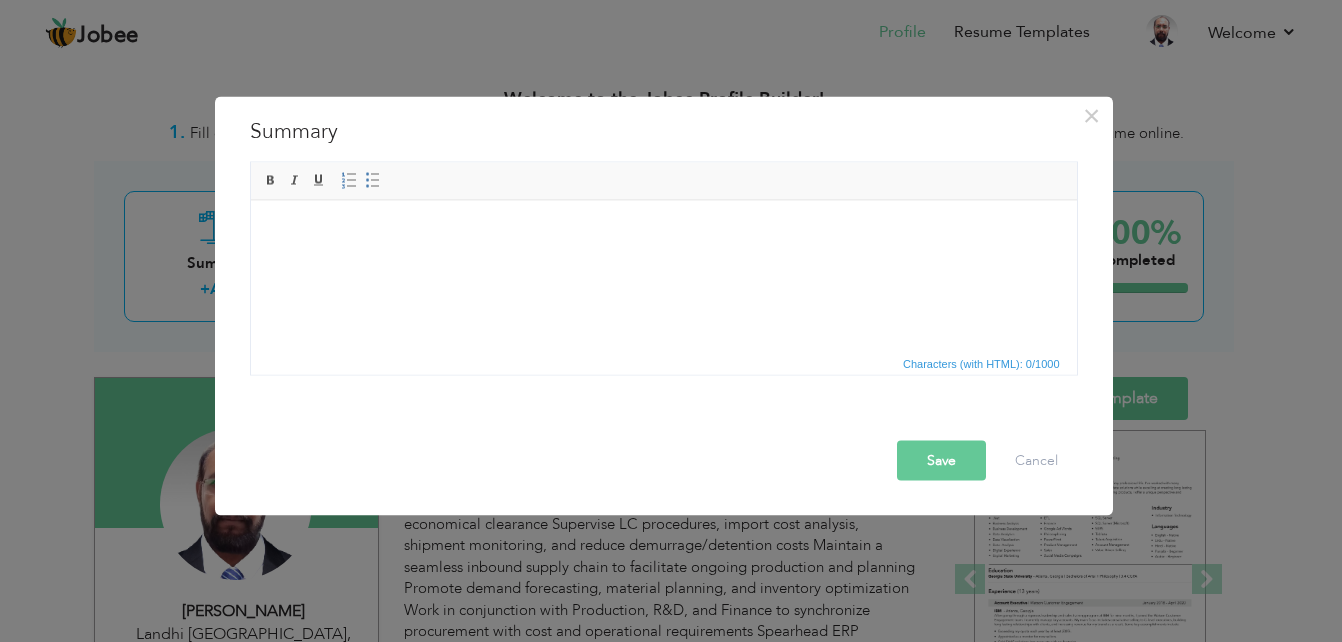 click at bounding box center (663, 230) 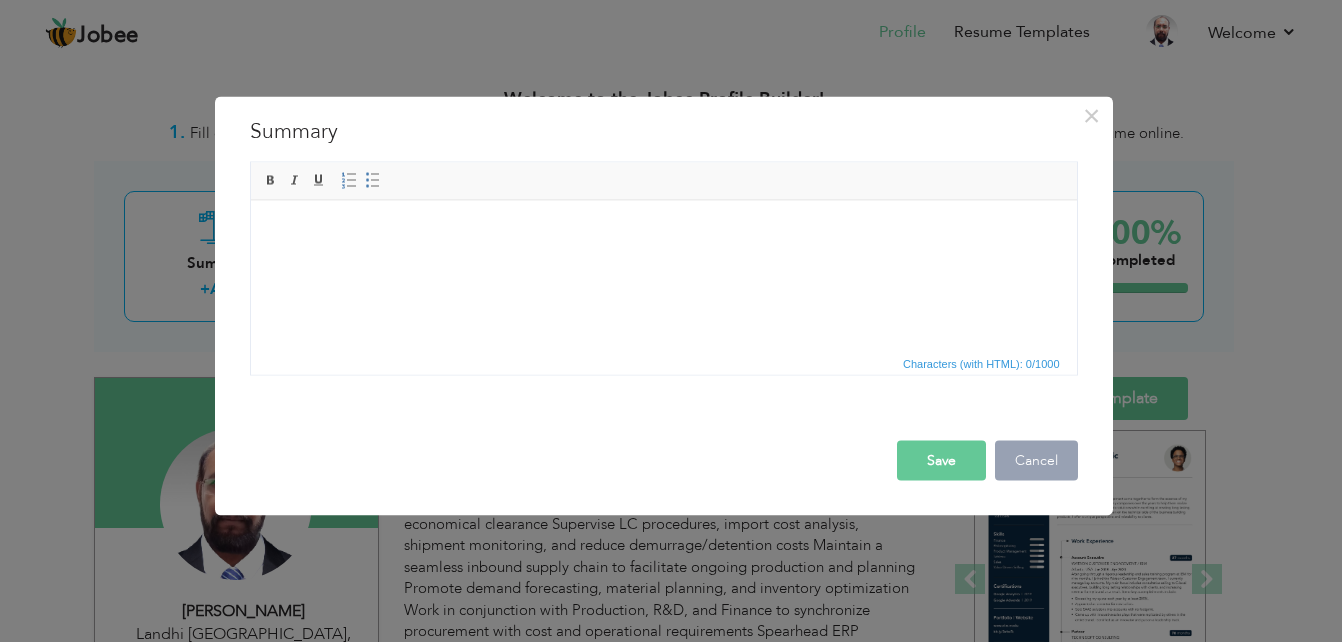 click on "Cancel" at bounding box center [1036, 461] 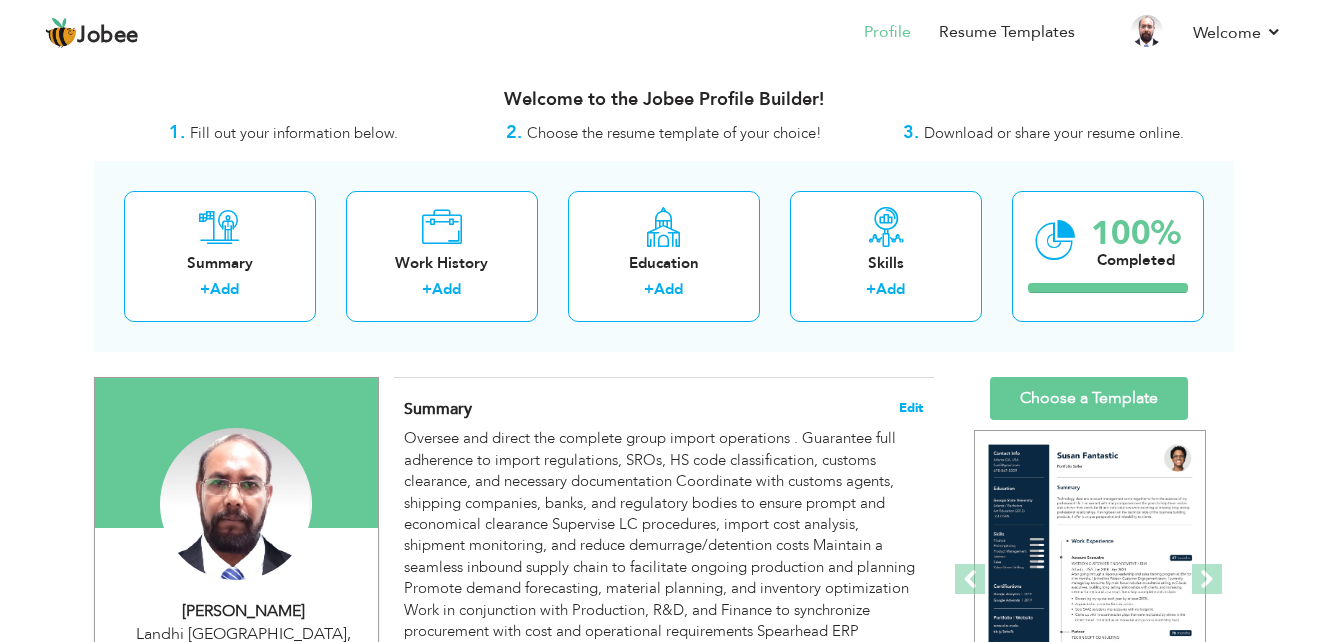 click on "Edit" at bounding box center [911, 408] 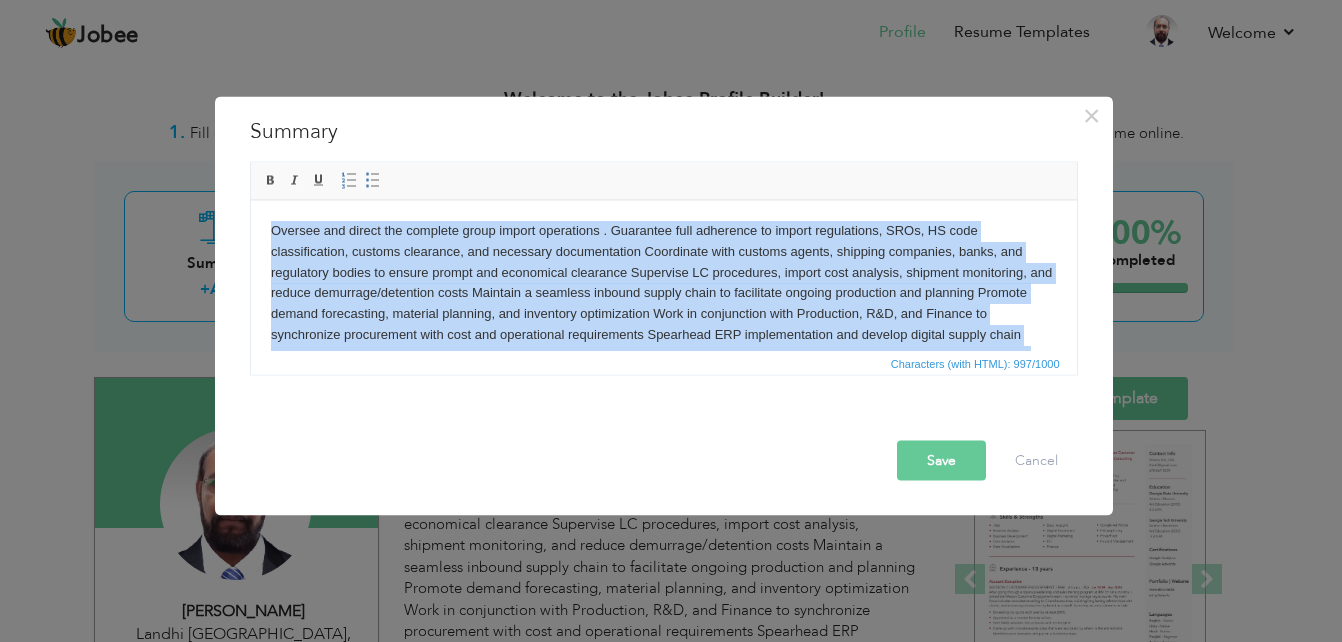 type 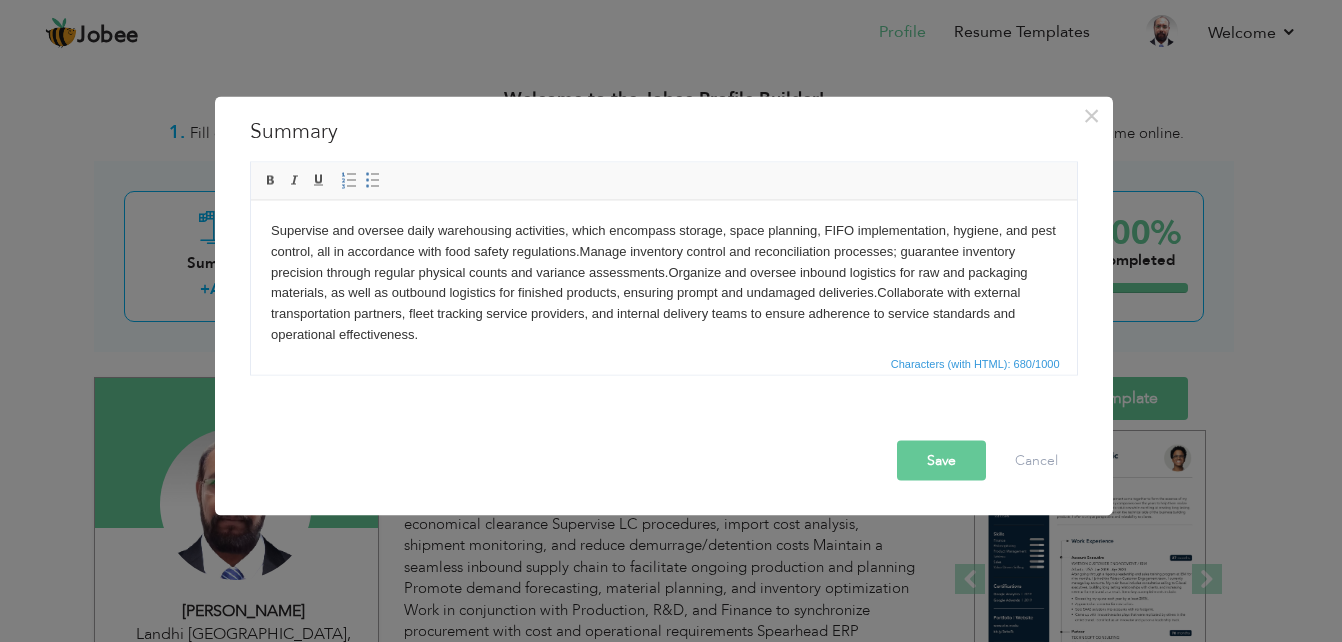 scroll, scrollTop: 33, scrollLeft: 0, axis: vertical 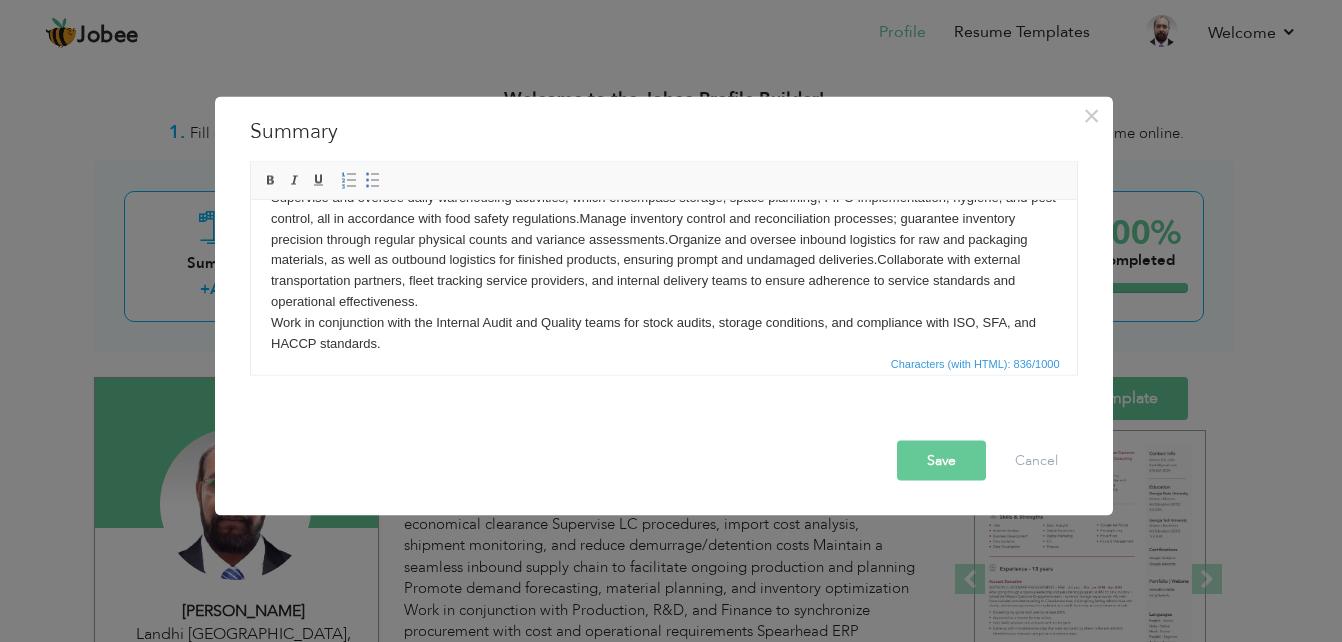 click on "Supervise and oversee daily warehousing activities, which encompass storage, space planning, FIFO implementation, hygiene, and pest control, all in accordance with food safety regulations. Manage inventory control and reconciliation processes; guarantee inventory precision through regular physical counts and variance assessments. Organize and oversee inbound logistics for raw and packaging materials, as well as outbound logistics for finished products, ensuring prompt and undamaged deliveries. Collaborate with external transportation partners, fleet tracking service providers, and internal delivery teams to ensure adherence to service standards and operational effectiveness. Work in conjunction with the Internal Audit and Quality teams for stock audits, storage conditions, and compliance with ISO, SFA, and HACCP standards." at bounding box center [663, 270] 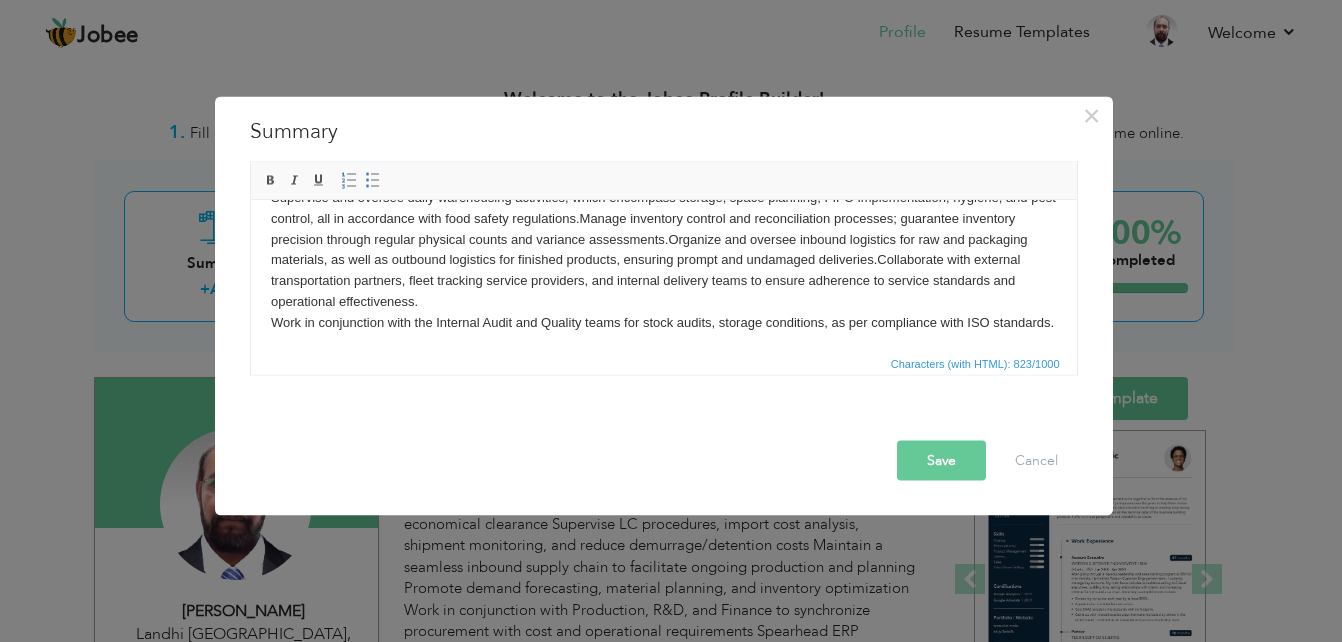 click on "Supervise and oversee daily warehousing activities, which encompass storage, space planning, FIFO implementation, hygiene, and pest control, all in accordance with food safety regulations.Manage inventory control and reconciliation processes; guarantee inventory precision through regular physical counts and variance assessments.Organize and oversee inbound logistics for raw and packaging materials, as well as outbound logistics for finished products, ensuring prompt and undamaged deliveries.Collaborate with external transportation partners, fleet tracking service providers, and internal delivery teams to ensure adherence to service standards and operational effectiveness. Work in conjunction with the Internal Audit and Quality teams for stock audits, storage conditions, as per compliance with ISO standards." at bounding box center [663, 260] 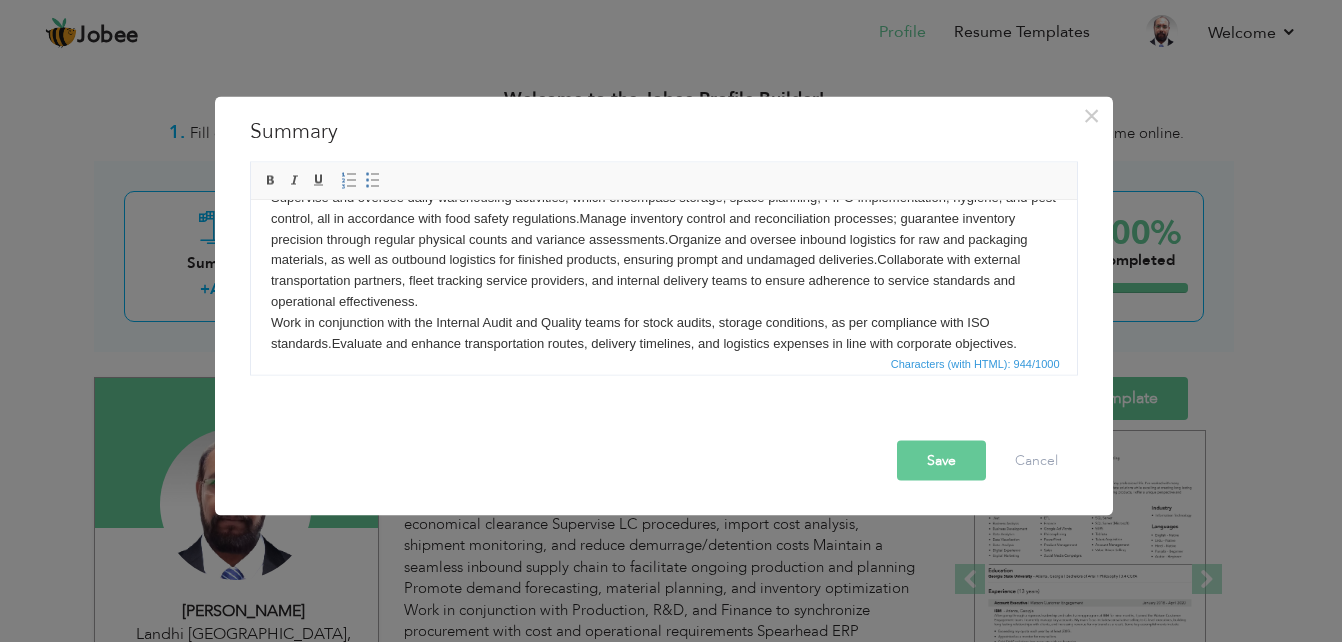 click on "Supervise and oversee daily warehousing activities, which encompass storage, space planning, FIFO implementation, hygiene, and pest control, all in accordance with food safety regulations.Manage inventory control and reconciliation processes; guarantee inventory precision through regular physical counts and variance assessments.Organize and oversee inbound logistics for raw and packaging materials, as well as outbound logistics for finished products, ensuring prompt and undamaged deliveries.Collaborate with external transportation partners, fleet tracking service providers, and internal delivery teams to ensure adherence to service standards and operational effectiveness. Work in conjunction with the Internal Audit and Quality teams for stock audits, storage conditions, as per compliance with ISO standards. Evaluate and enhance transportation routes, delivery timelines, and logistics expenses in line with corporate objectives." at bounding box center [663, 270] 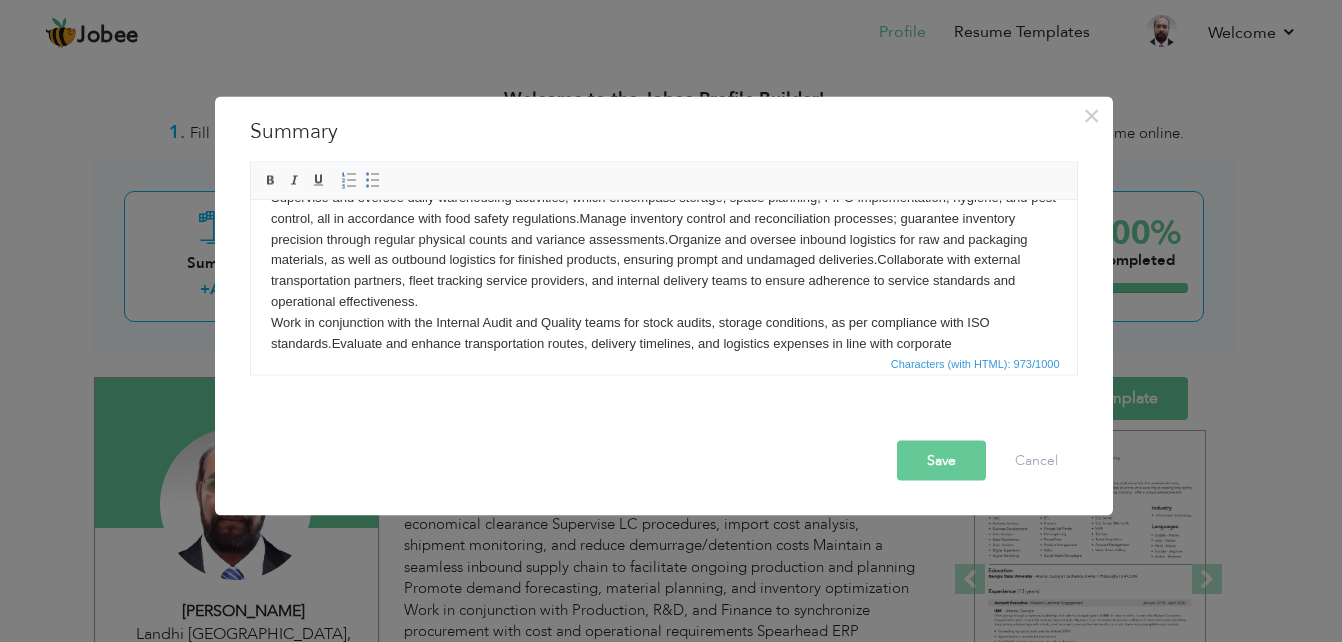 scroll, scrollTop: 53, scrollLeft: 0, axis: vertical 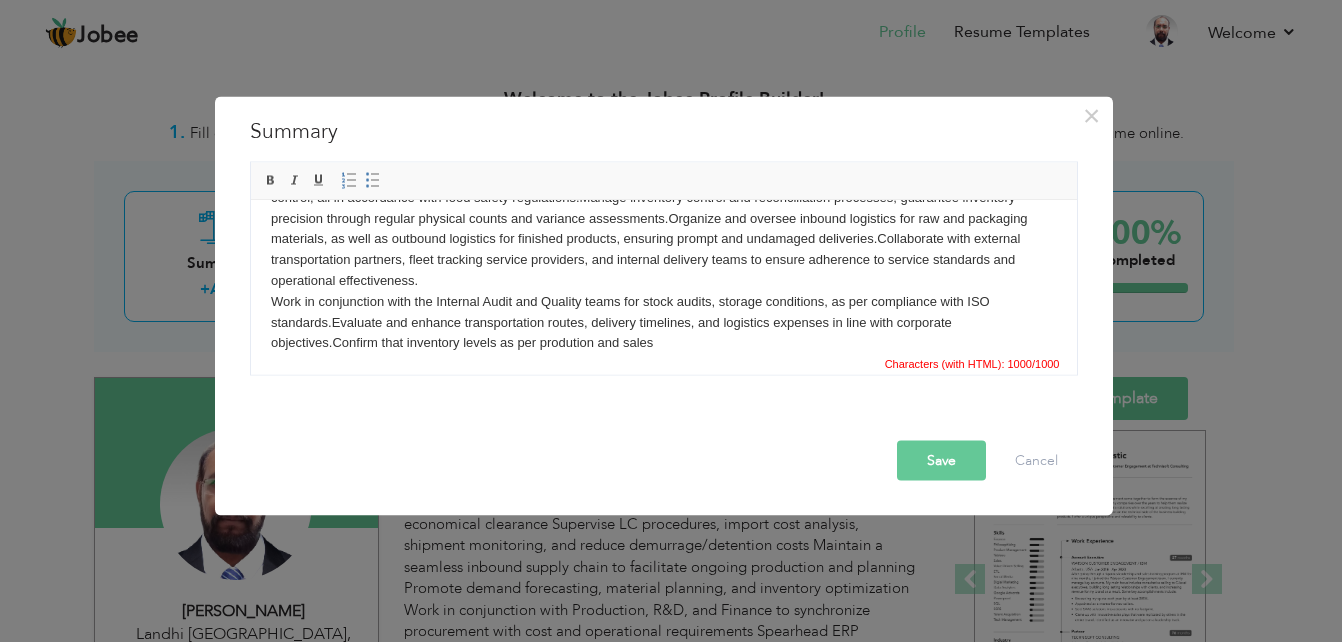 click on "Characters (with HTML): 1000/1000" at bounding box center [664, 363] 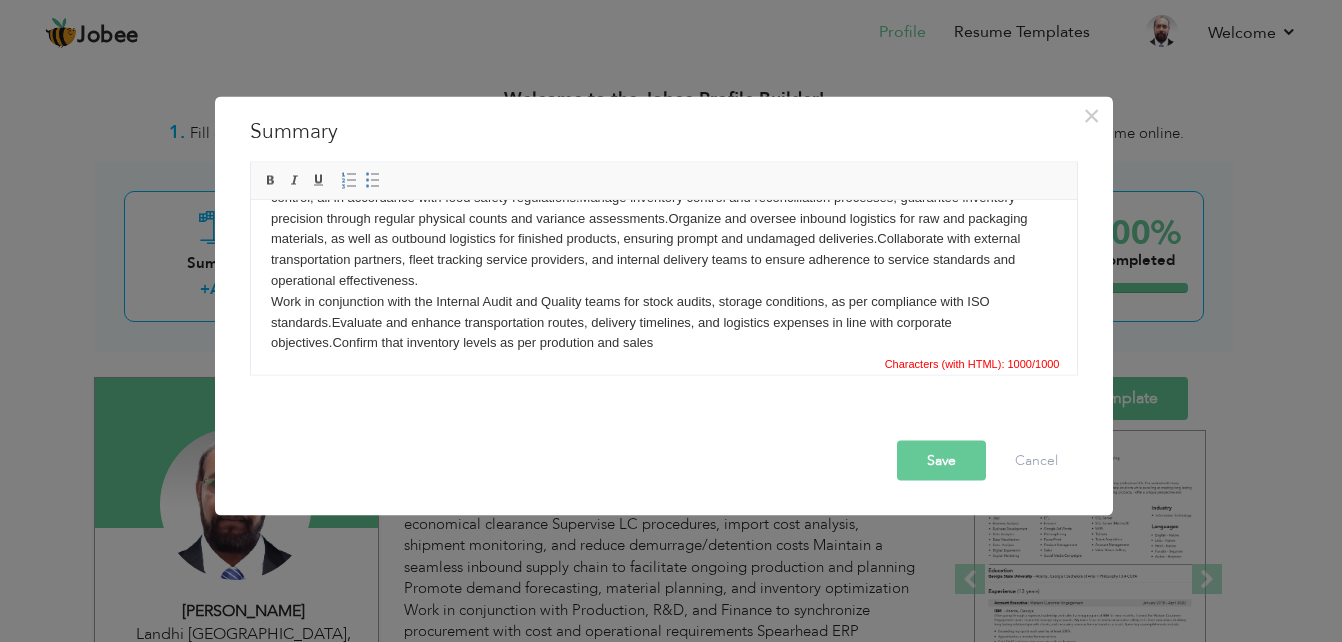 click on "Characters (with HTML): 1000/1000" at bounding box center (664, 363) 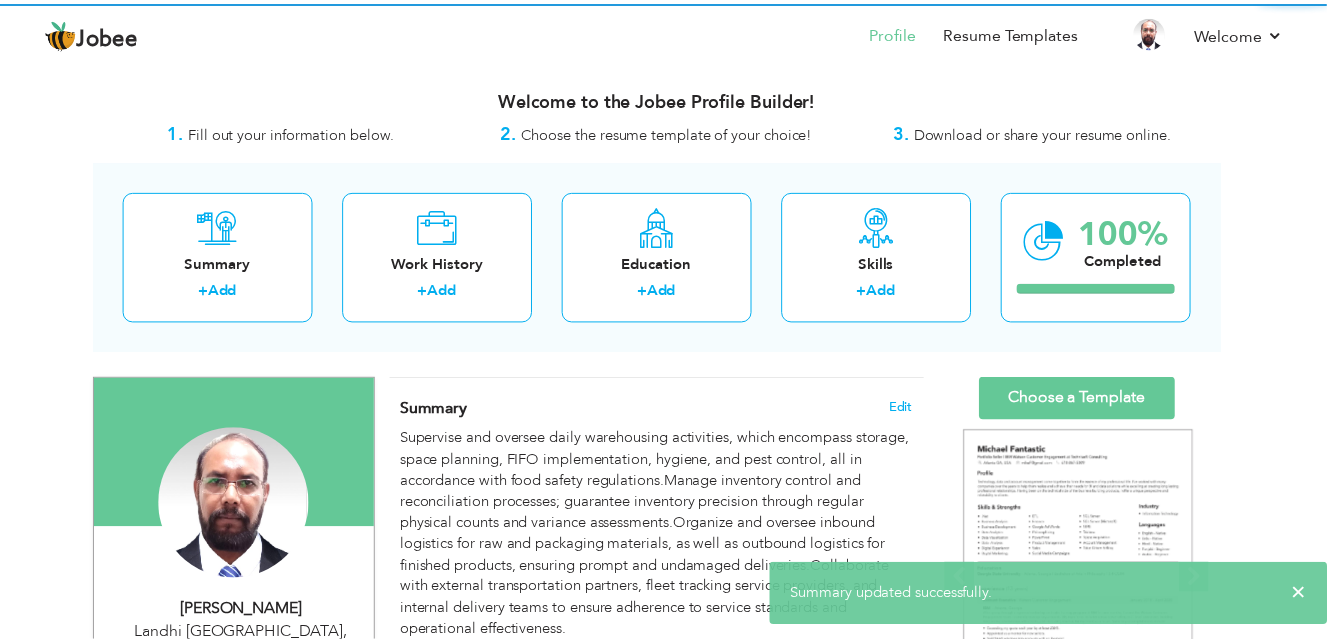scroll, scrollTop: 0, scrollLeft: 0, axis: both 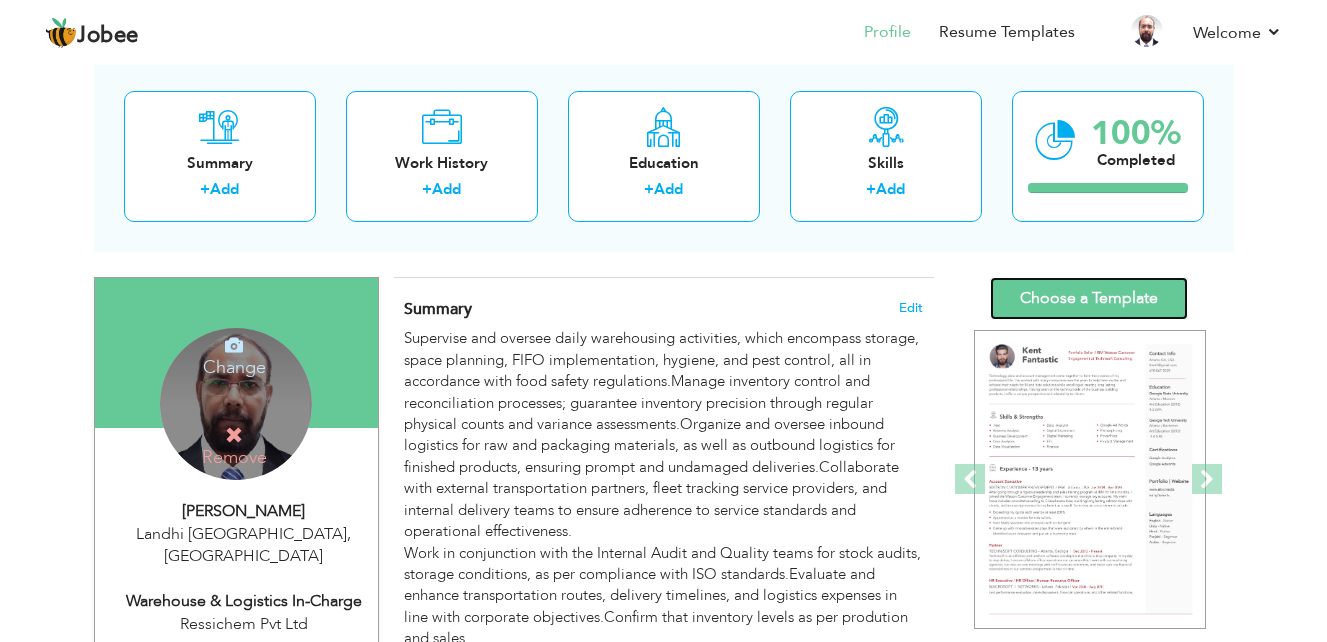 click on "Choose a Template" at bounding box center [1089, 298] 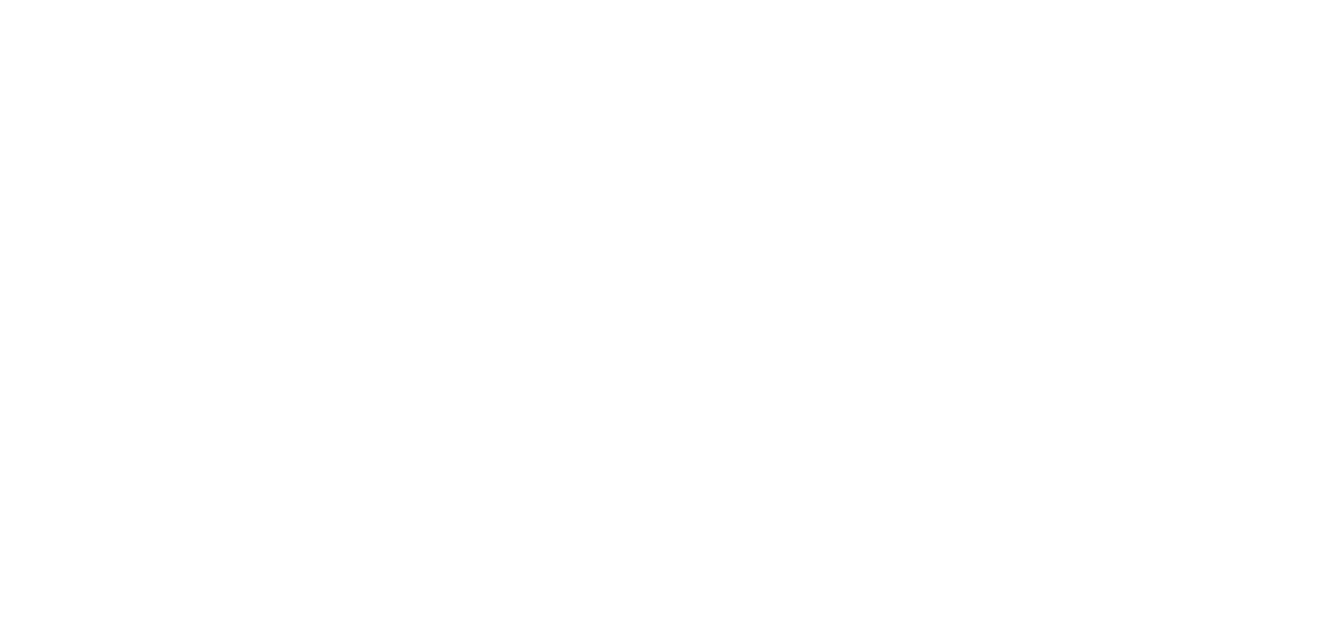 scroll, scrollTop: 0, scrollLeft: 0, axis: both 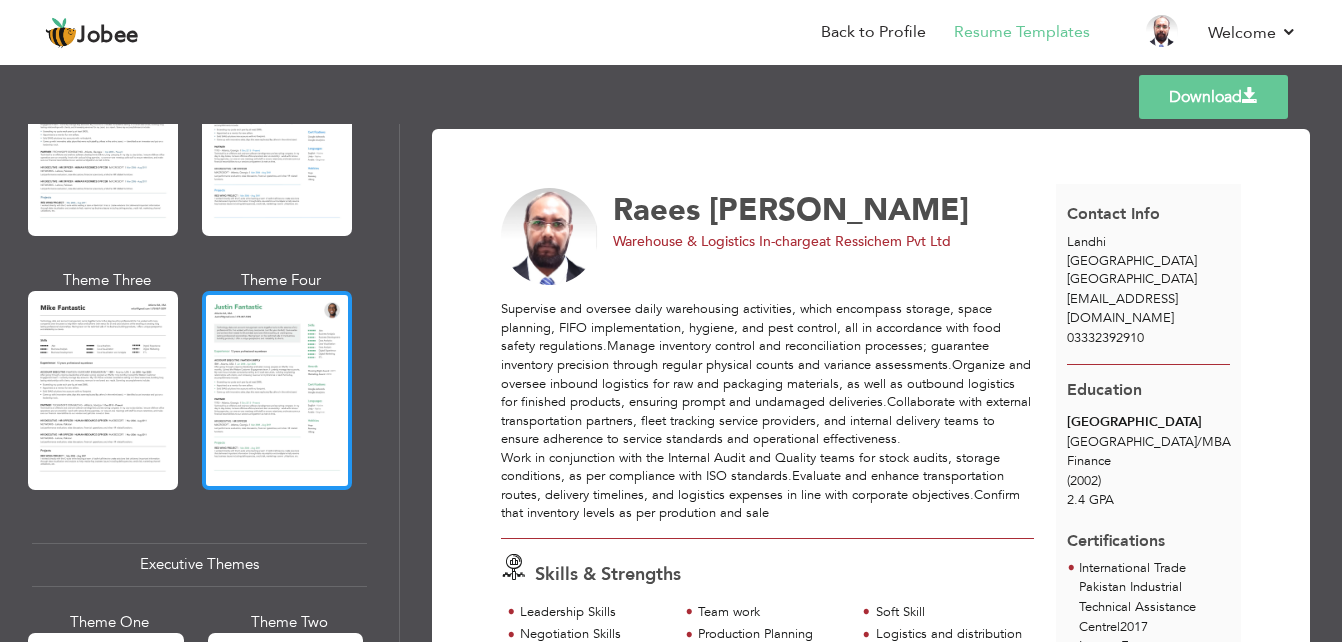 click at bounding box center (277, 390) 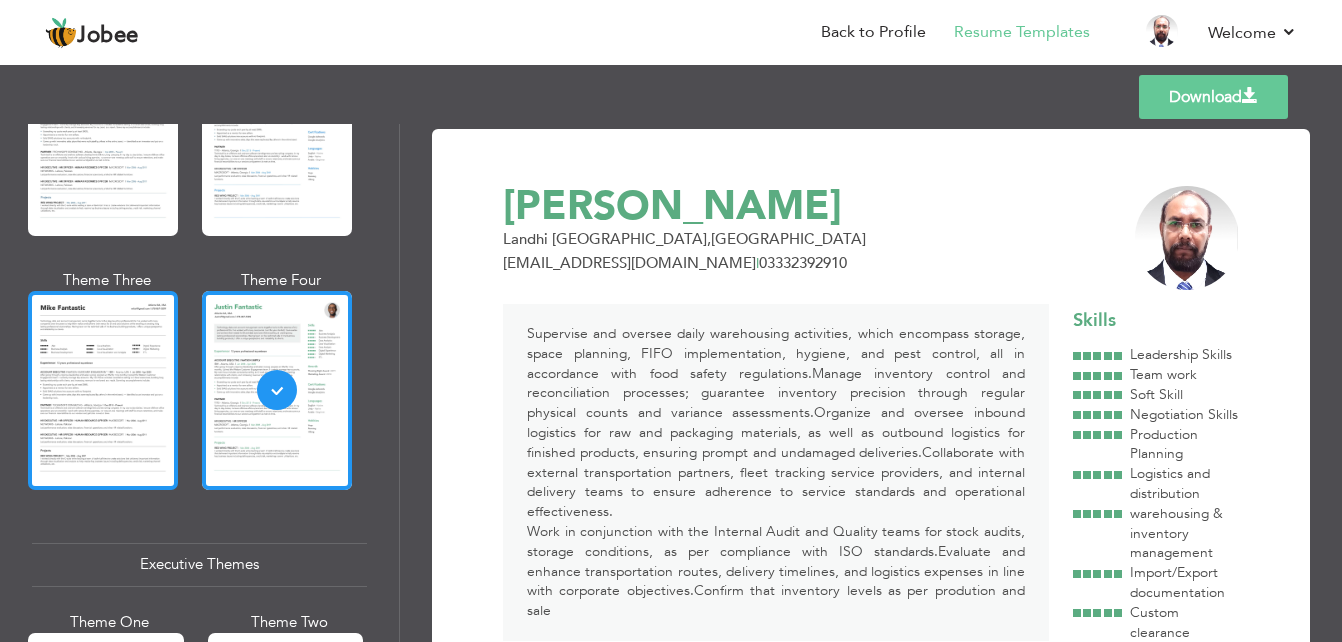 click at bounding box center (103, 390) 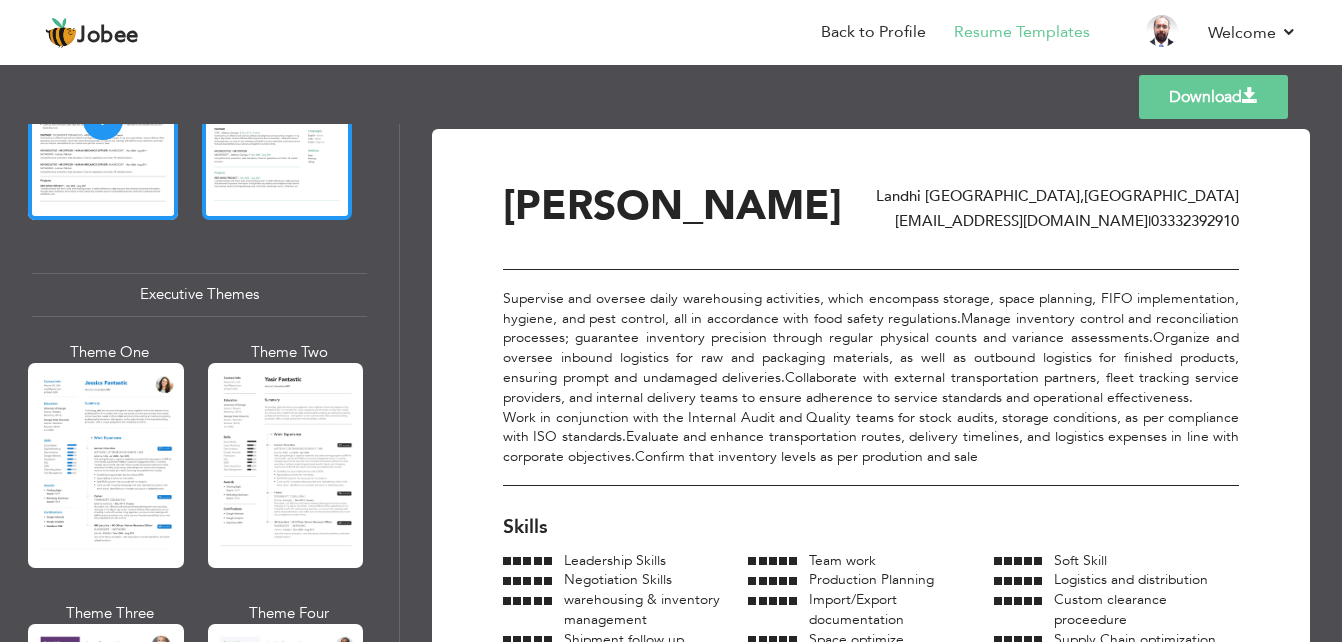 scroll, scrollTop: 1400, scrollLeft: 0, axis: vertical 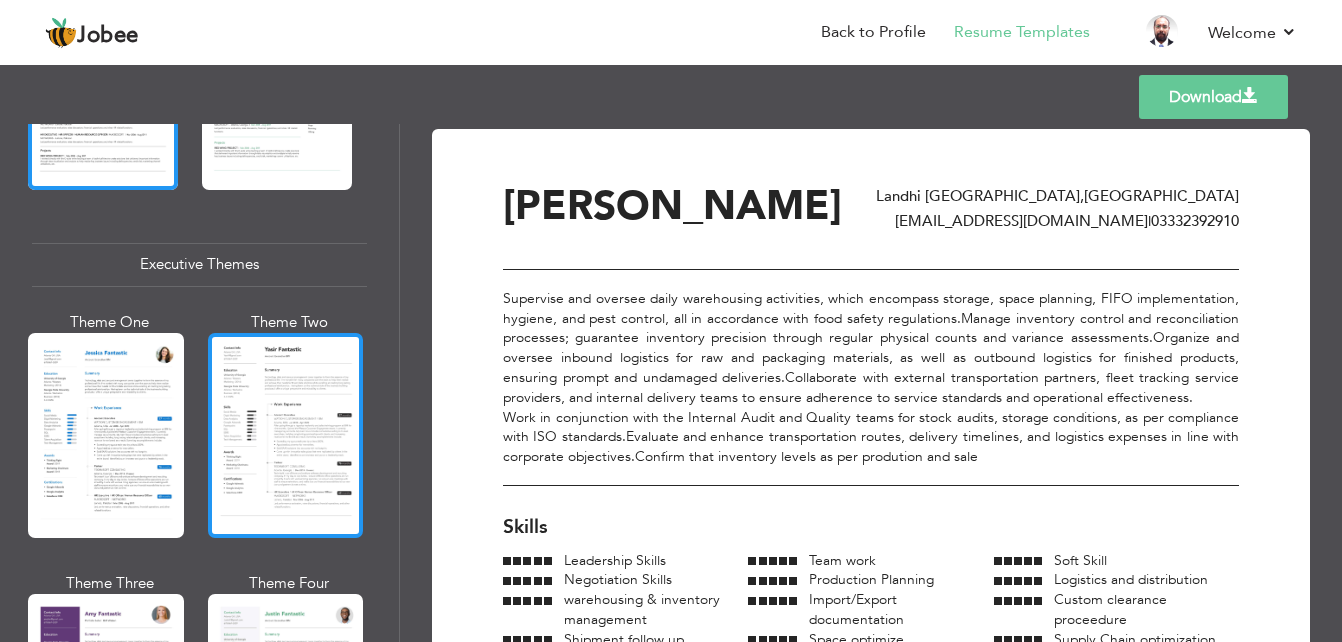 click at bounding box center [286, 435] 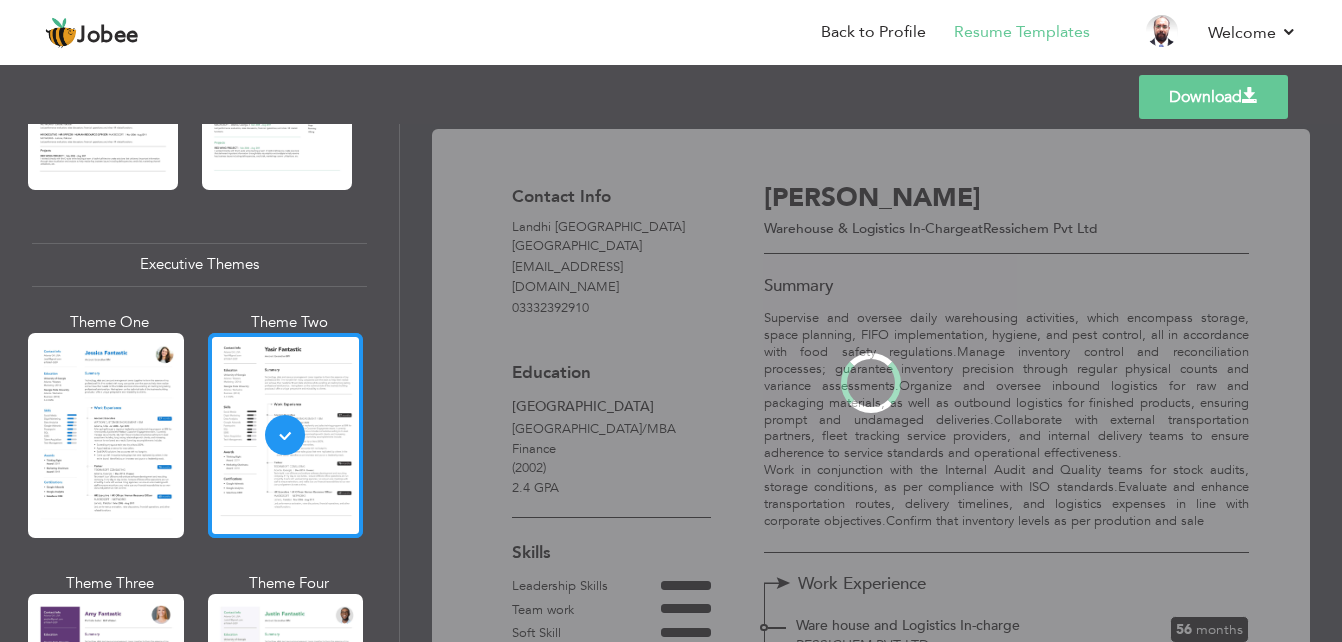 scroll, scrollTop: 1400, scrollLeft: 0, axis: vertical 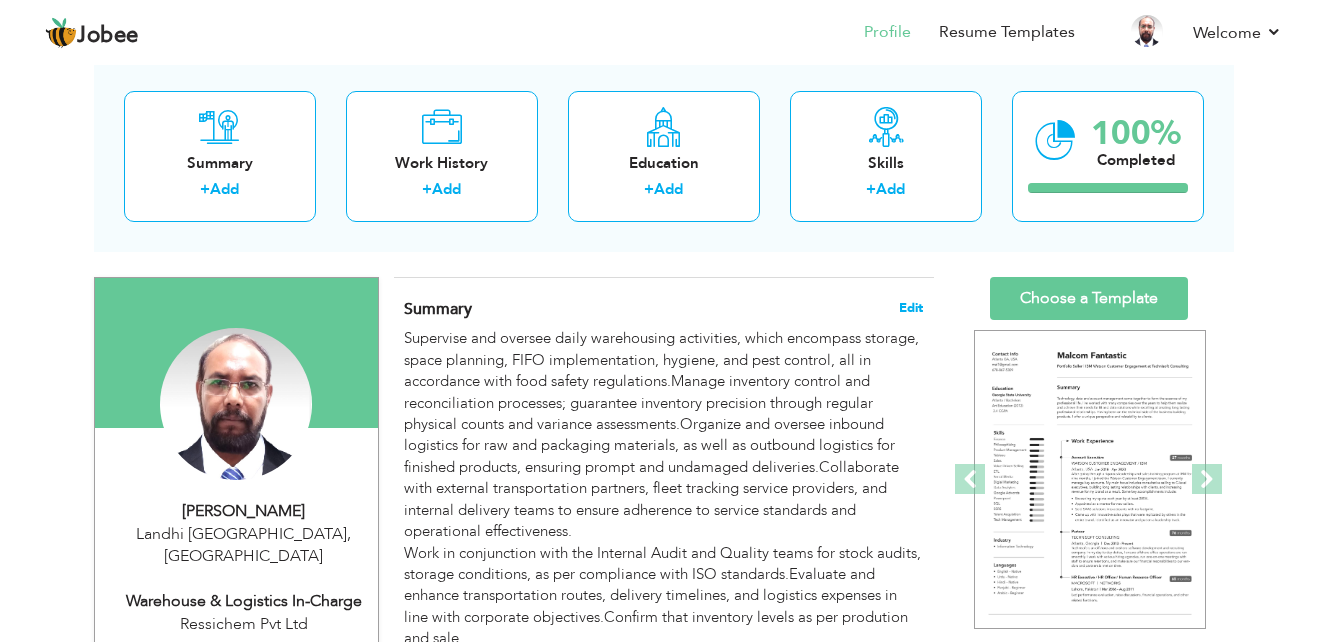 click on "Edit" at bounding box center [911, 308] 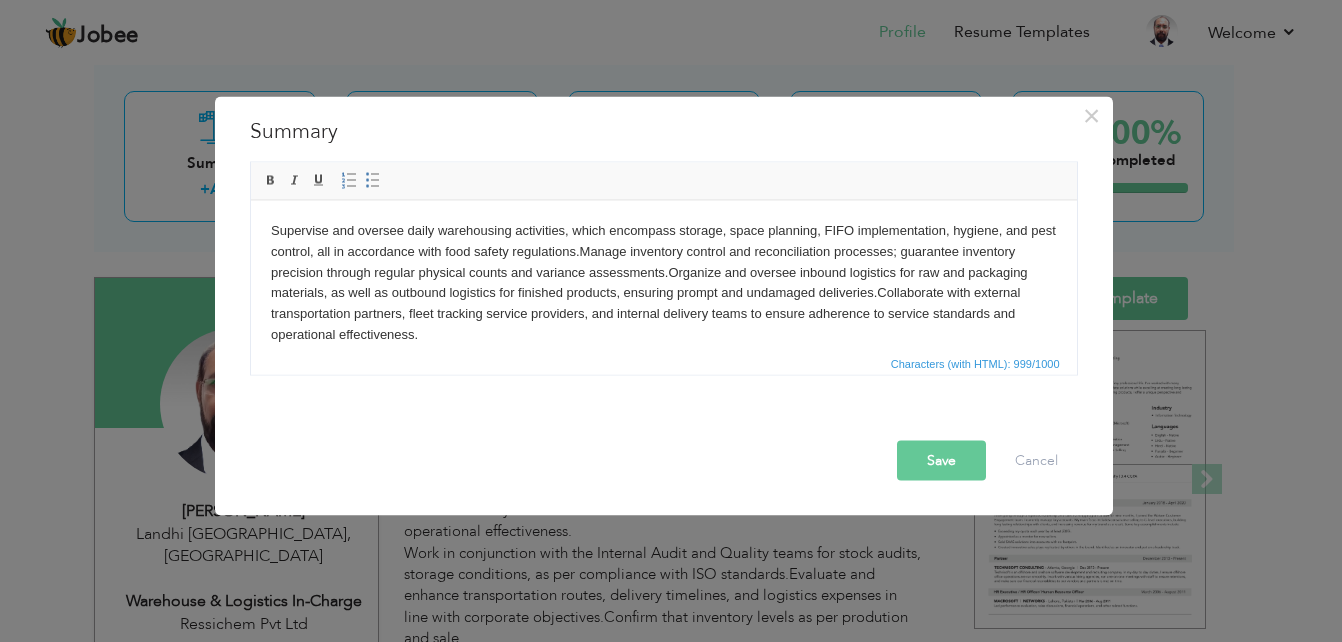 click on "Supervise and oversee daily warehousing activities, which encompass storage, space planning, FIFO implementation, hygiene, and pest control, all in accordance with food safety regulations.Manage inventory control and reconciliation processes; guarantee inventory precision through regular physical counts and variance assessments.Organize and oversee inbound logistics for raw and packaging materials, as well as outbound logistics for finished products, ensuring prompt and undamaged deliveries.Collaborate with external transportation partners, fleet tracking service providers, and internal delivery teams to ensure adherence to service standards and operational effectiveness. Work in conjunction with the Internal Audit and Quality teams for stock audits, storage conditions, as per compliance with ISO standards.Evaluate and enhance transportation routes, delivery timelines, and logistics expenses in line with corporate objectives.Confirm that inventory levels as per prodution and sale" at bounding box center (663, 313) 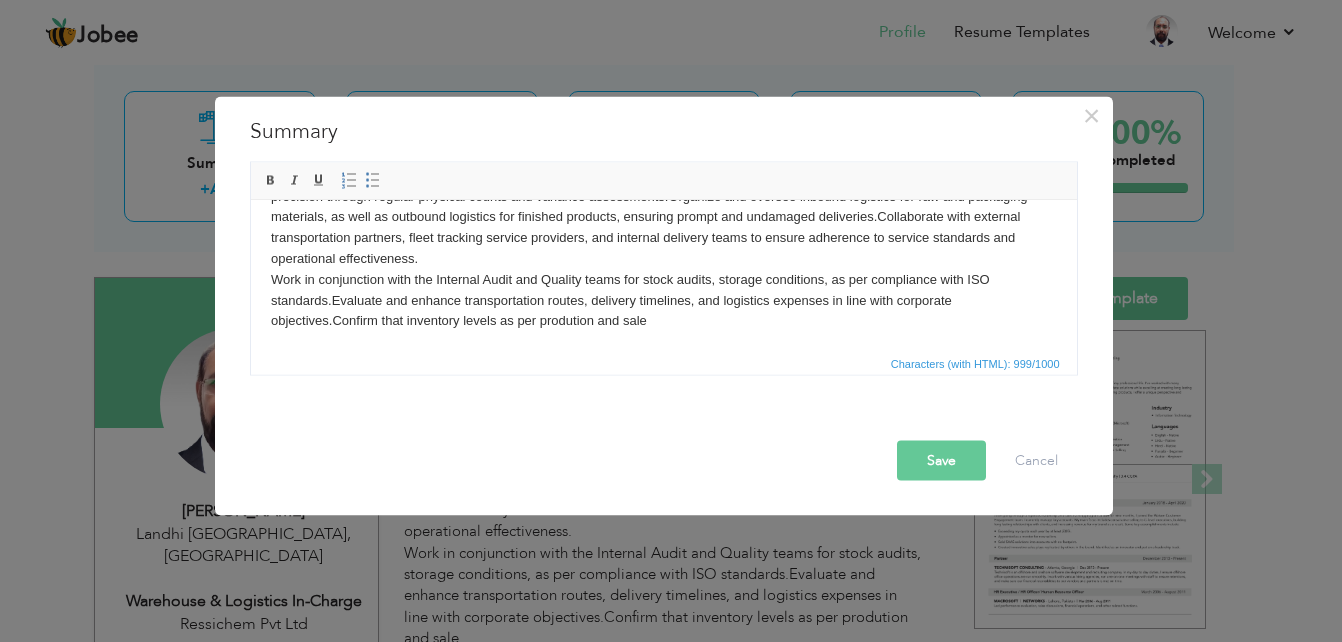 scroll, scrollTop: 77, scrollLeft: 0, axis: vertical 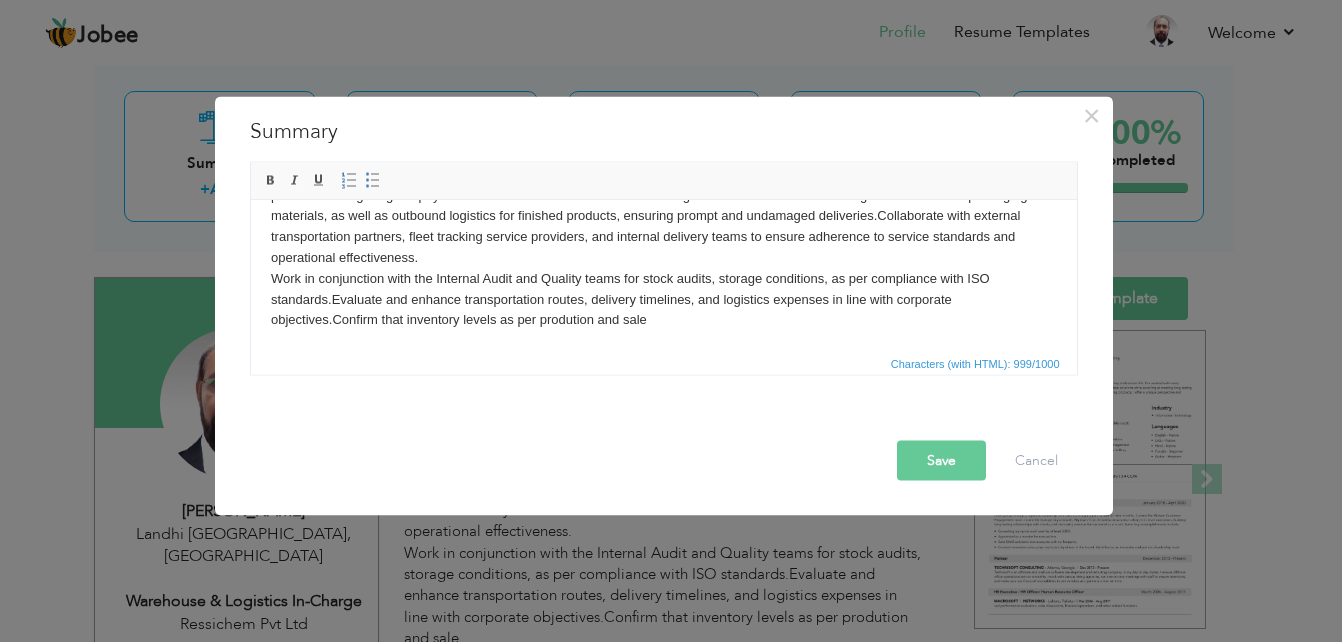 click on "Supervise and oversee daily warehousing activities, which encompass storage, space planning, FIFO implementation, hygiene, and pest control, all in accordance with food safety regulations.Manage inventory control and reconciliation processes; guarantee inventory precision through regular physical counts and variance assessments.Organize and oversee inbound logistics for raw and packaging materials, as well as outbound logistics for finished products, ensuring prompt and undamaged deliveries.Collaborate with external transportation partners, fleet tracking service providers, and internal delivery teams to ensure adherence to service standards and operational effectiveness. Work in conjunction with the Internal Audit and Quality teams for stock audits, storage conditions, as per compliance with ISO standards.Evaluate and enhance transportation routes, delivery timelines, and logistics expenses in line with corporate objectives.Confirm that inventory levels as per prodution and sale" at bounding box center [663, 236] 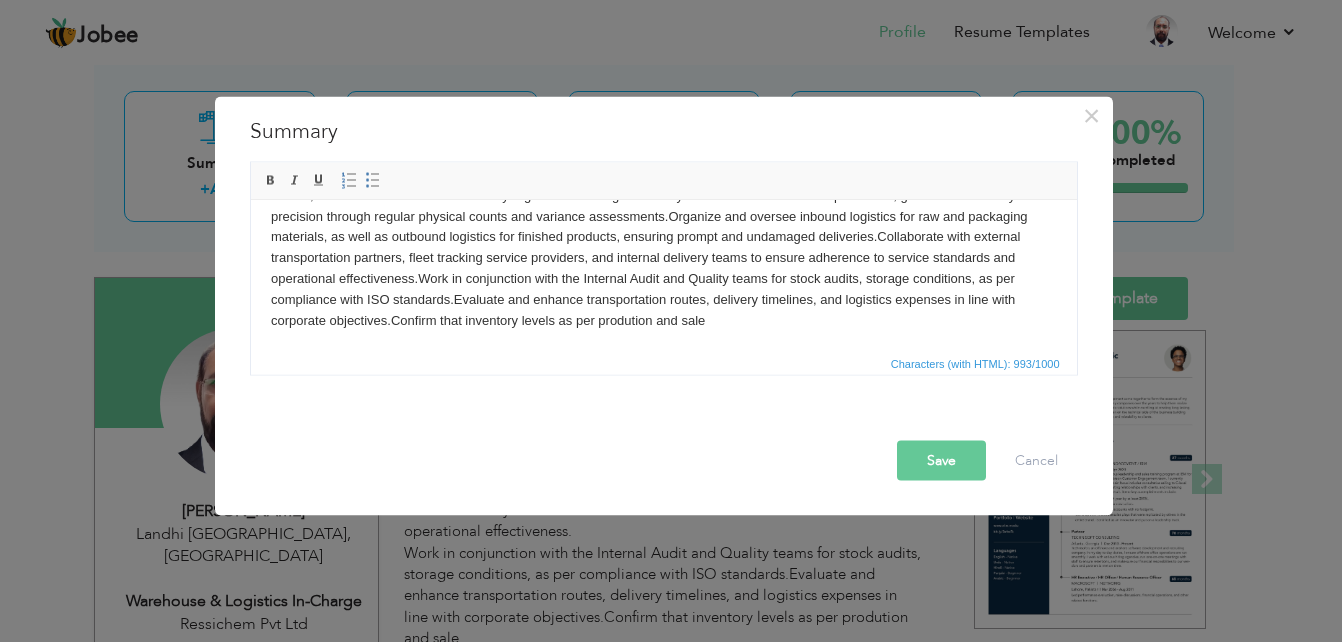 click on "Supervise and oversee daily warehousing activities, which encompass storage, space planning, FIFO implementation, hygiene, and pest control, all in accordance with food safety regulations.Manage inventory control and reconciliation processes; guarantee inventory precision through regular physical counts and variance assessments.Organize and oversee inbound logistics for raw and packaging materials, as well as outbound logistics for finished products, ensuring prompt and undamaged deliveries.Collaborate with external transportation partners, fleet tracking service providers, and internal delivery teams to ensure adherence to service standards and operational effectiveness. Work in conjunction with the Internal Audit and Quality teams for stock audits, storage conditions, as per compliance with ISO standards.Evaluate and enhance transportation routes, delivery timelines, and logistics expenses in line with corporate objectives.Confirm that inventory levels as per prodution and sale" at bounding box center (663, 247) 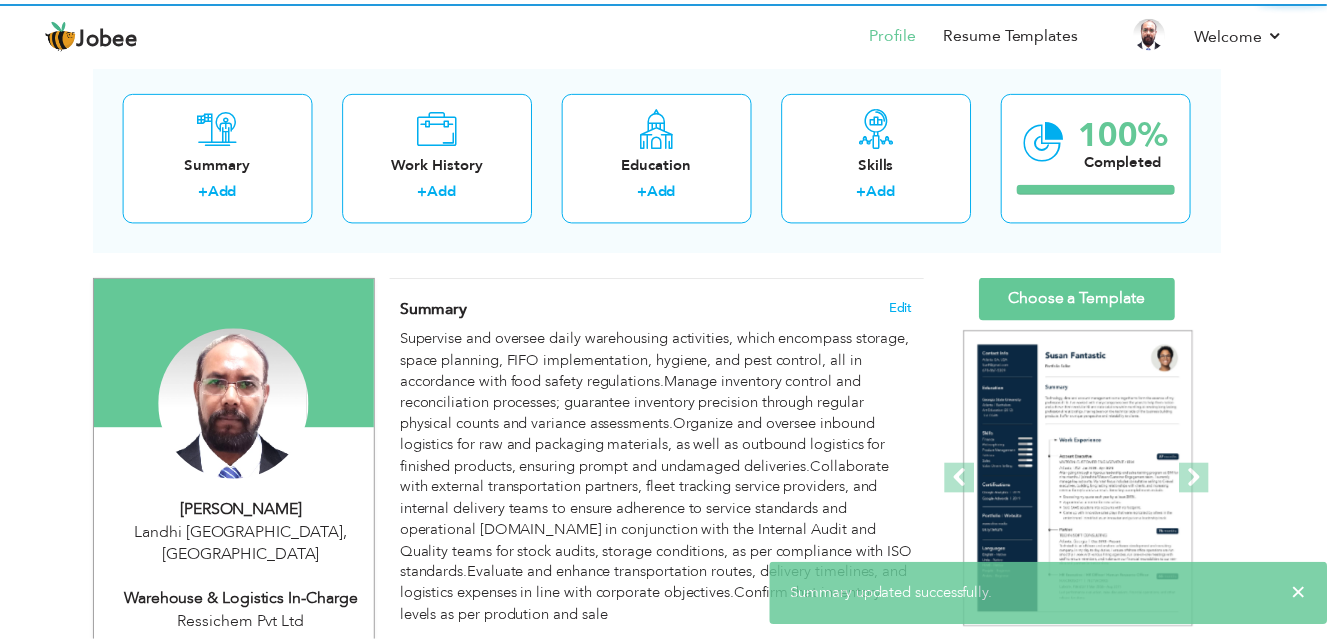 scroll, scrollTop: 0, scrollLeft: 0, axis: both 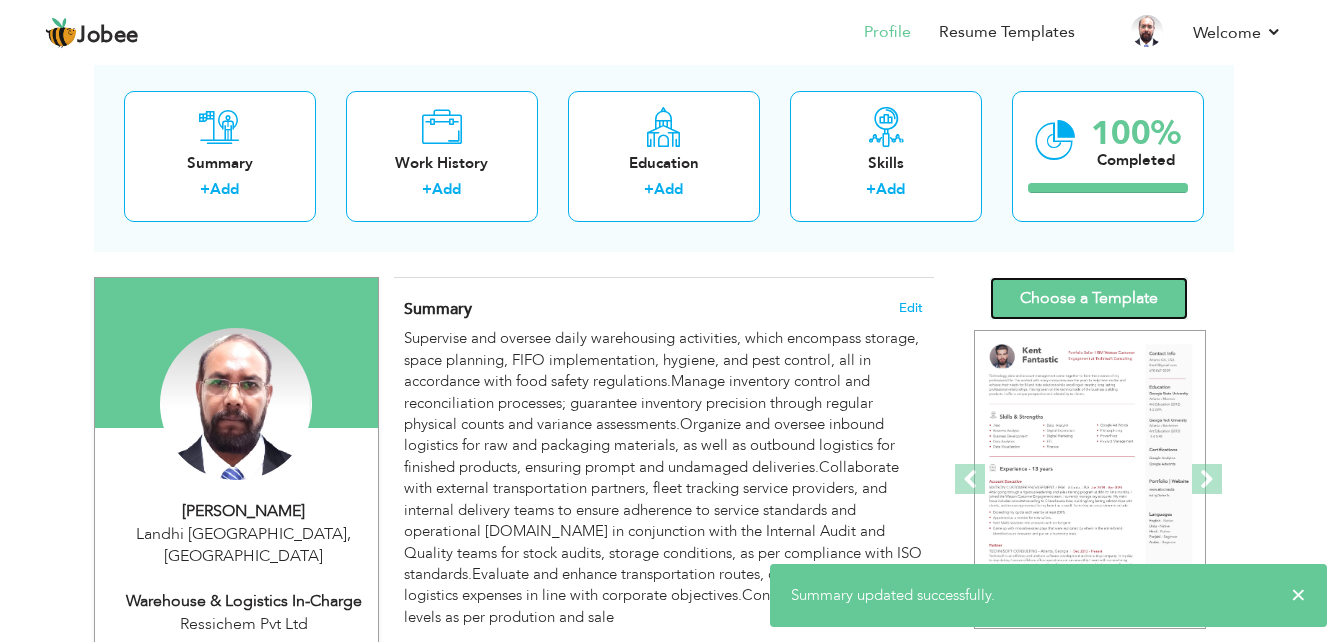 click on "Choose a Template" at bounding box center [1089, 298] 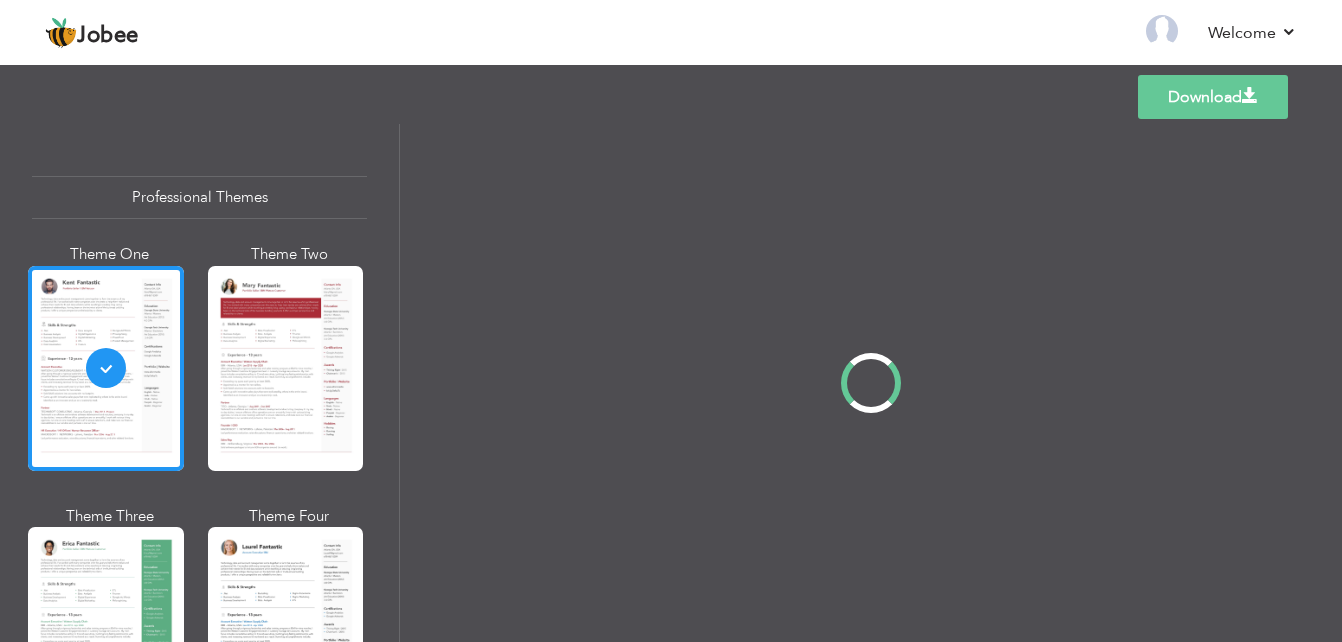 scroll, scrollTop: 0, scrollLeft: 0, axis: both 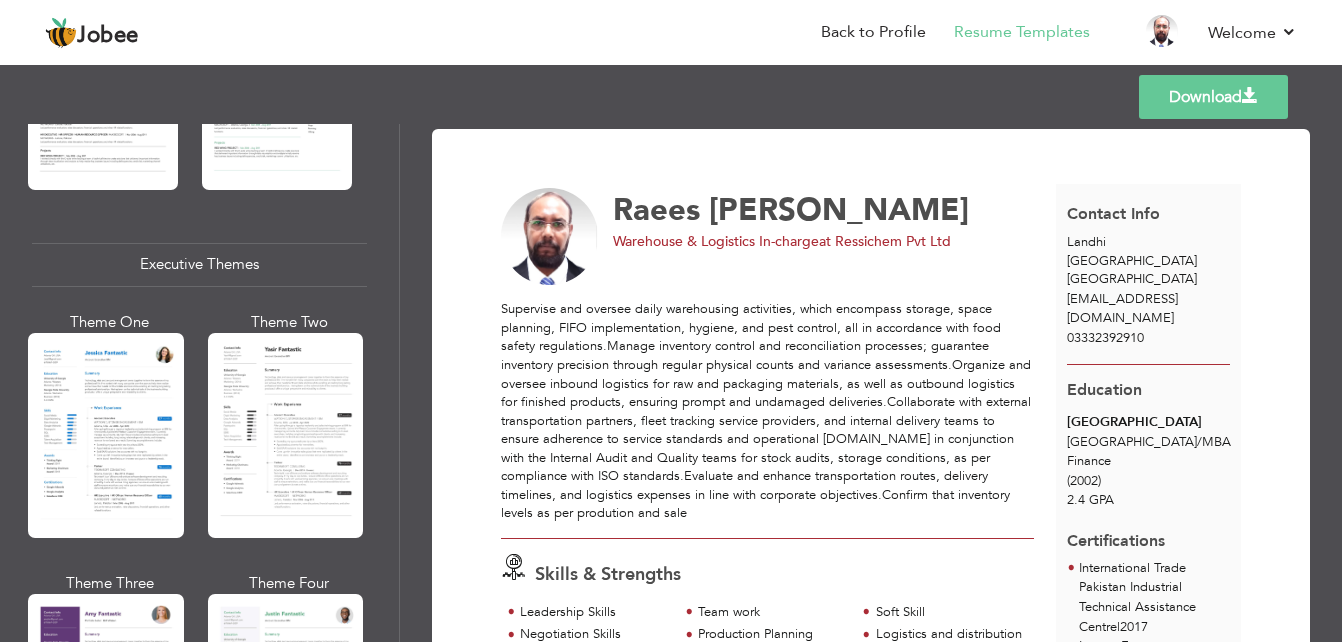 click at bounding box center (286, 435) 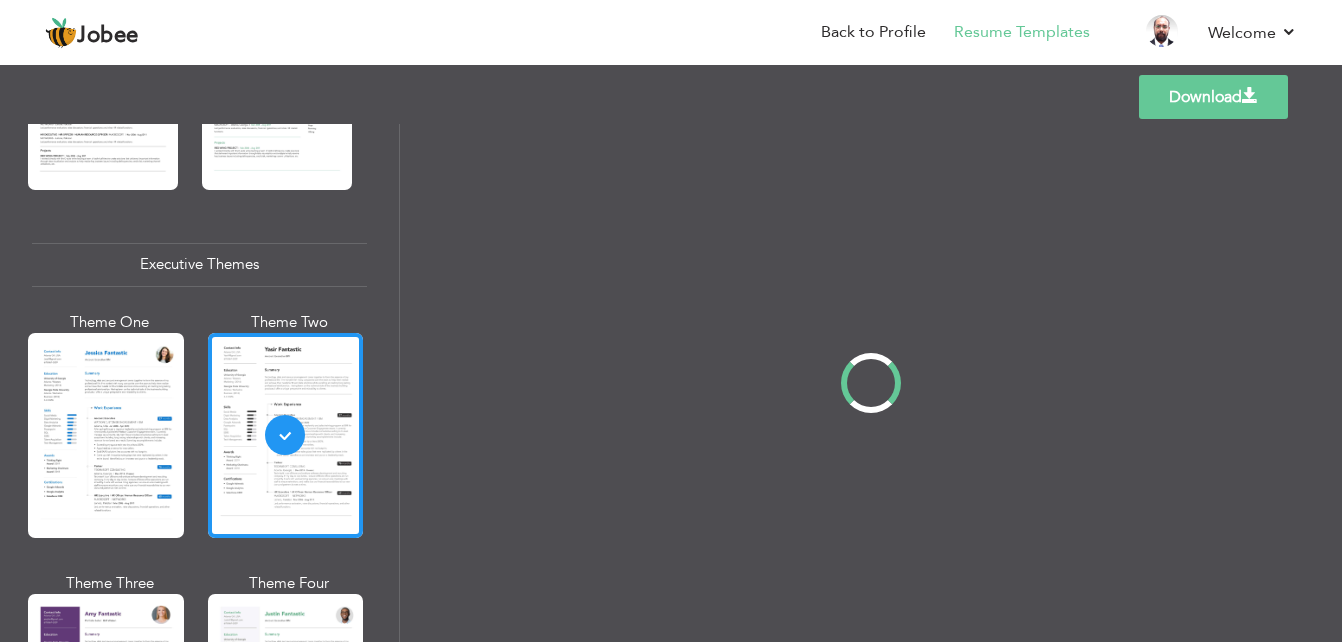scroll, scrollTop: 1400, scrollLeft: 0, axis: vertical 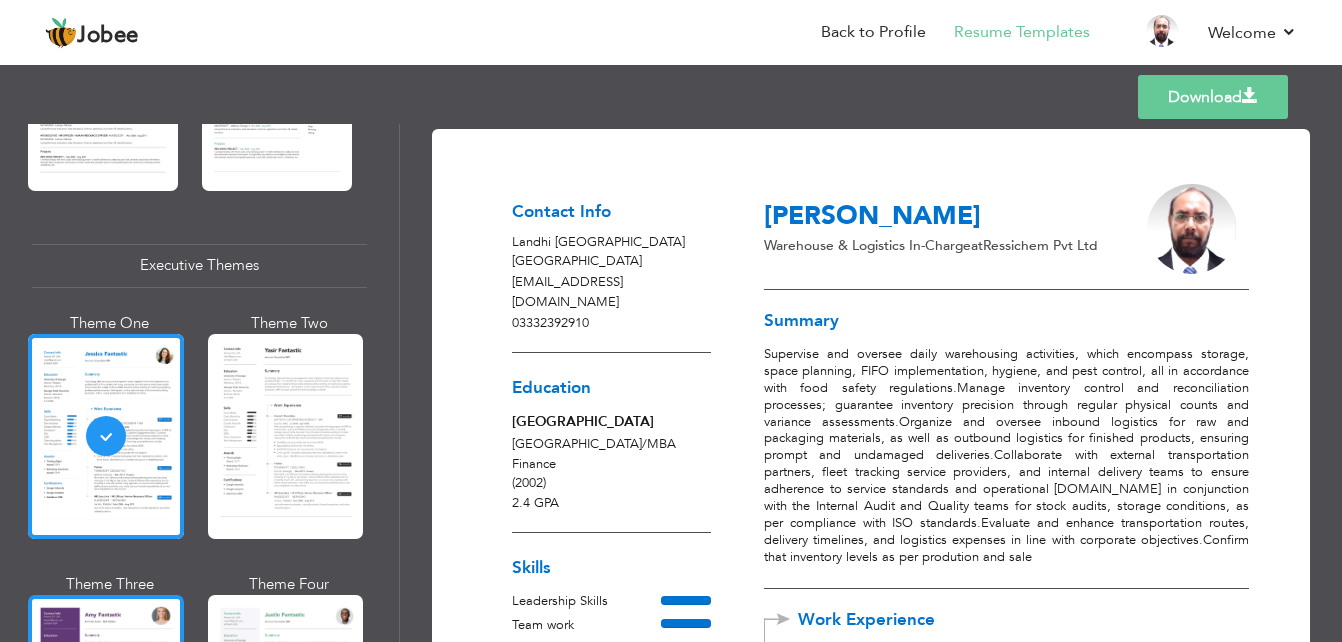 click at bounding box center [106, 697] 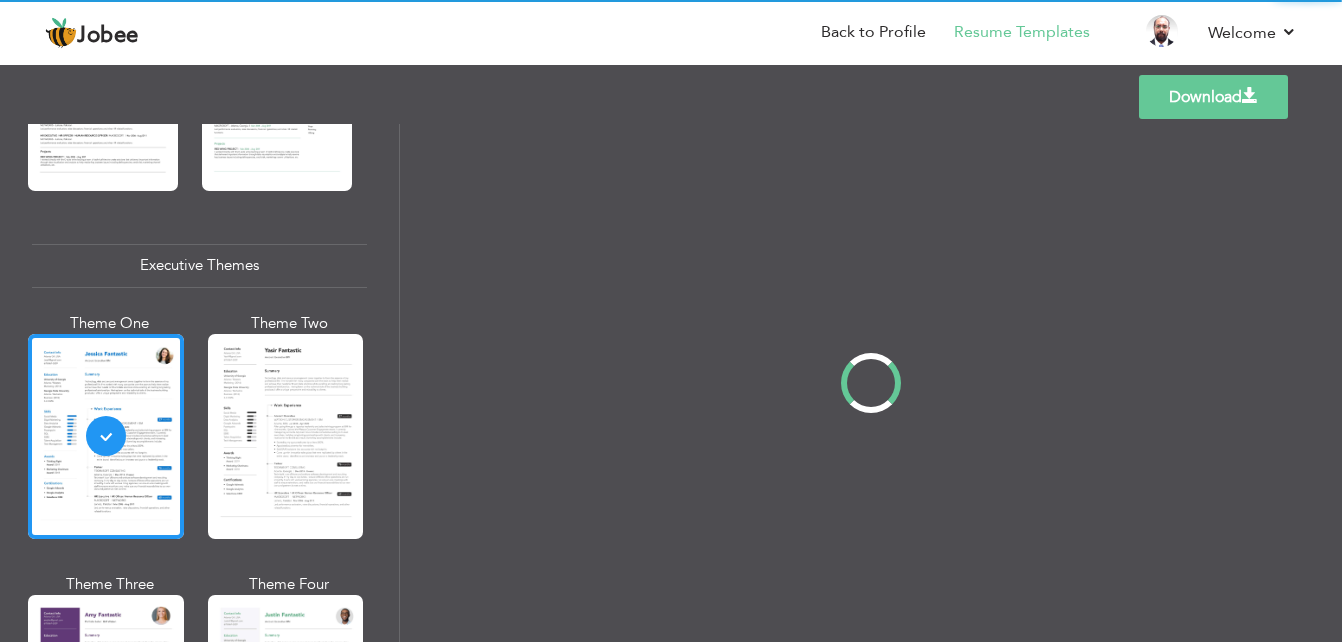 scroll, scrollTop: 1400, scrollLeft: 0, axis: vertical 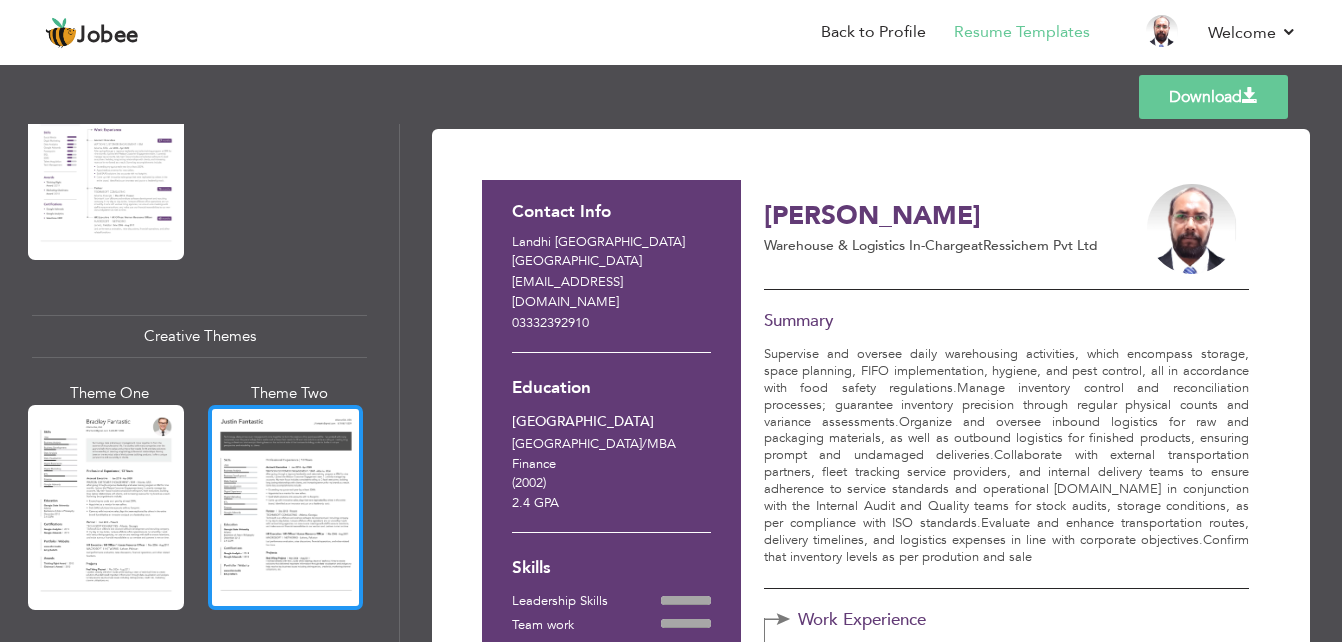 click at bounding box center (286, 507) 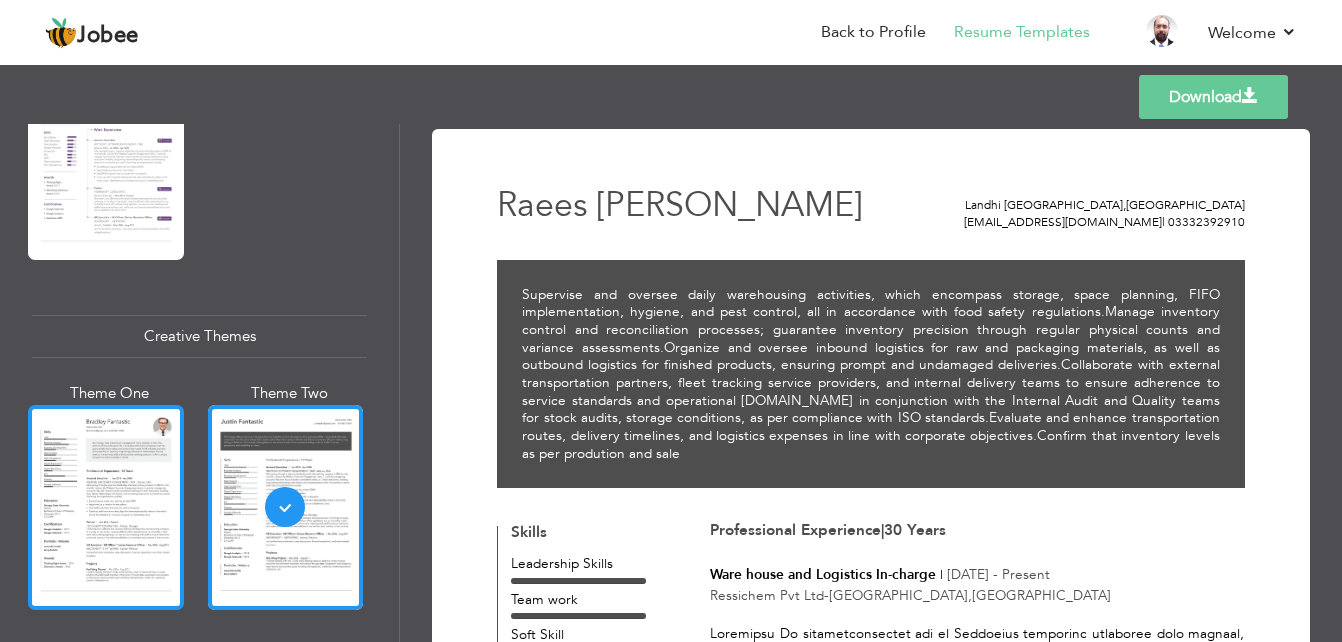 click at bounding box center [106, 507] 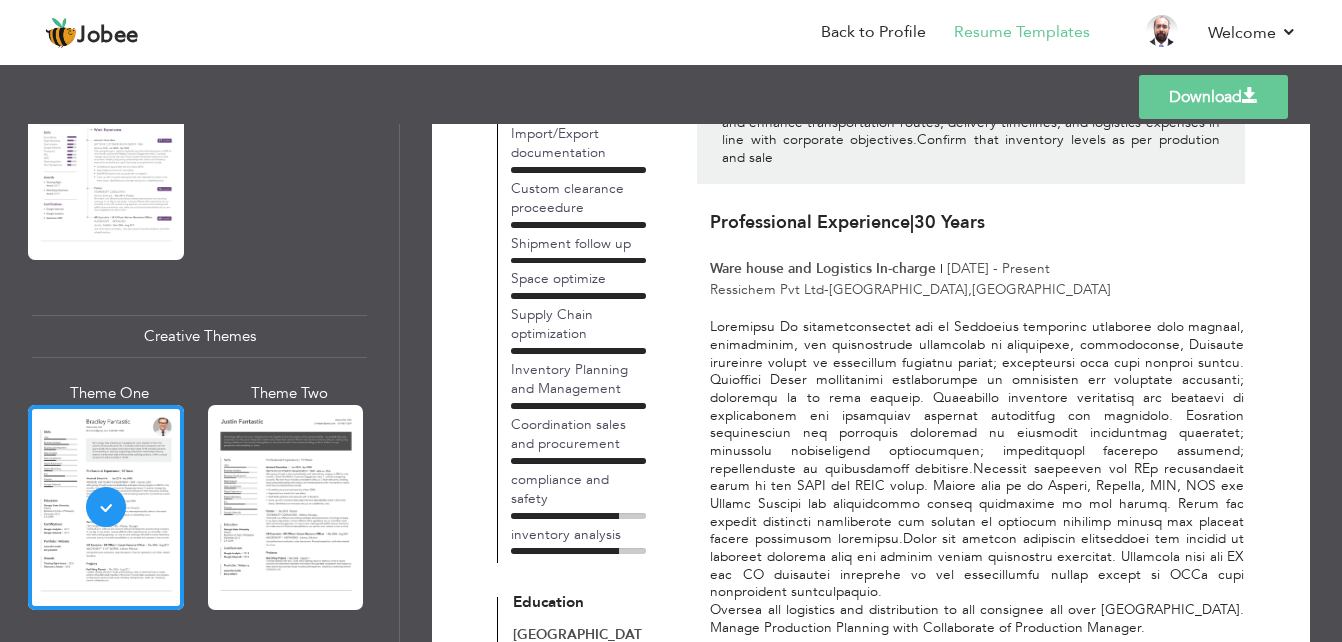 scroll, scrollTop: 0, scrollLeft: 0, axis: both 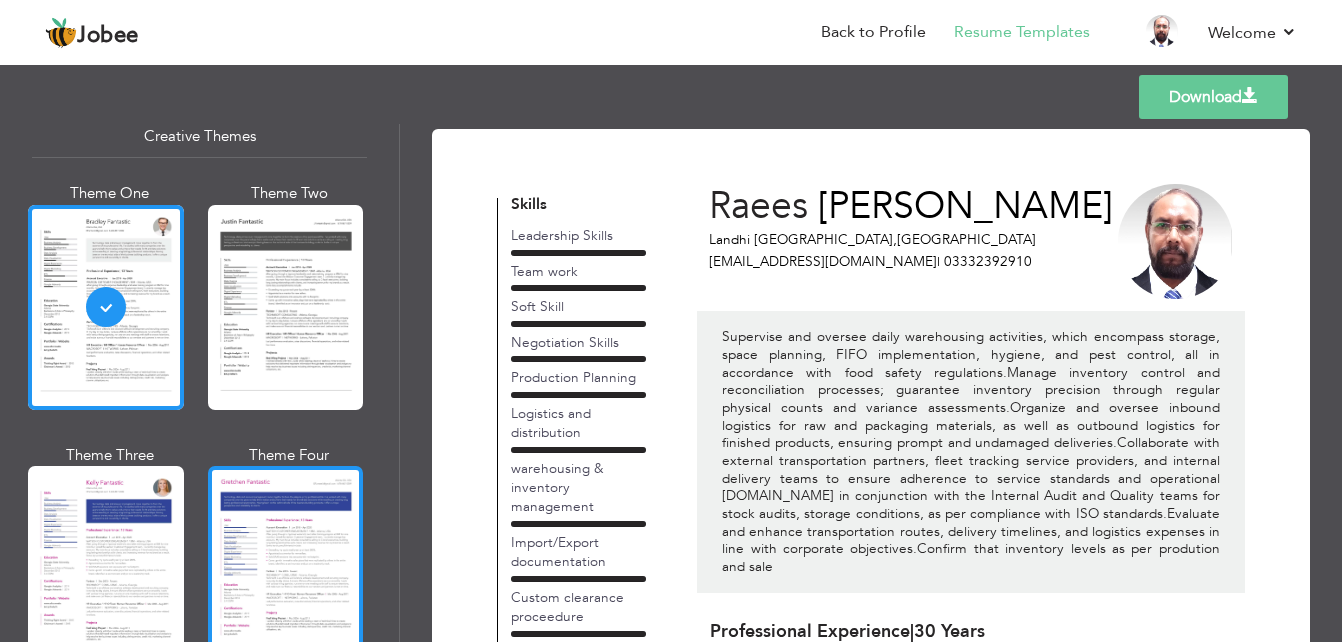 click at bounding box center (286, 568) 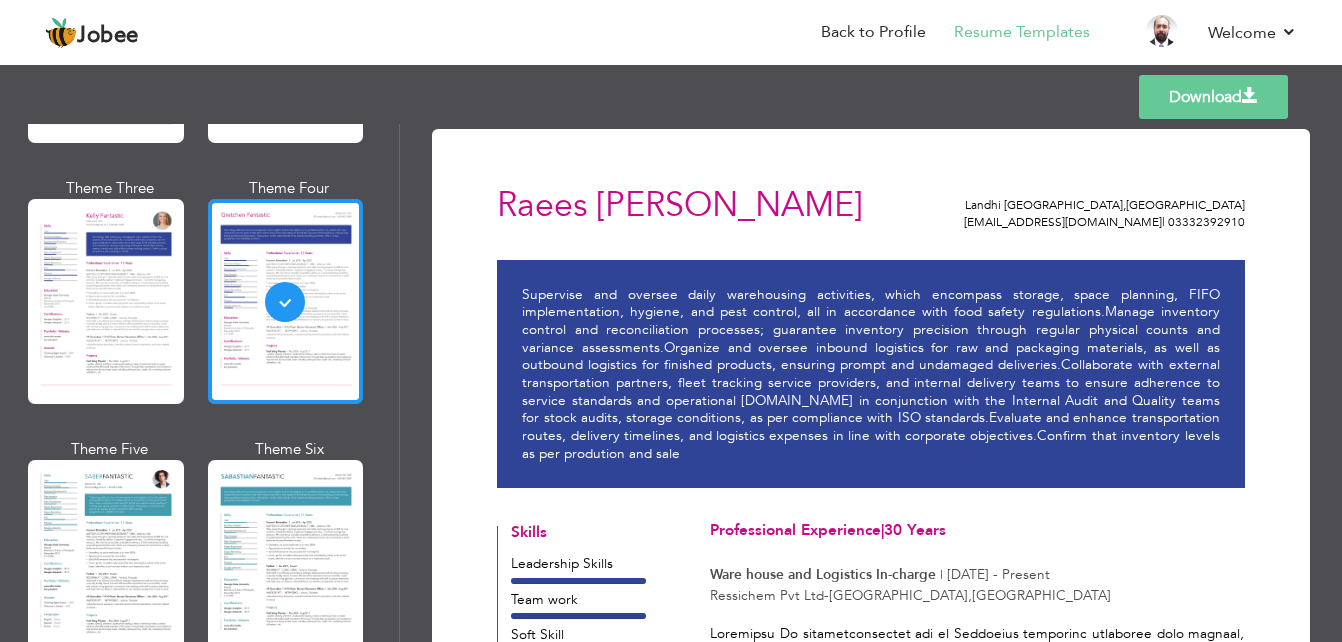 scroll, scrollTop: 2700, scrollLeft: 0, axis: vertical 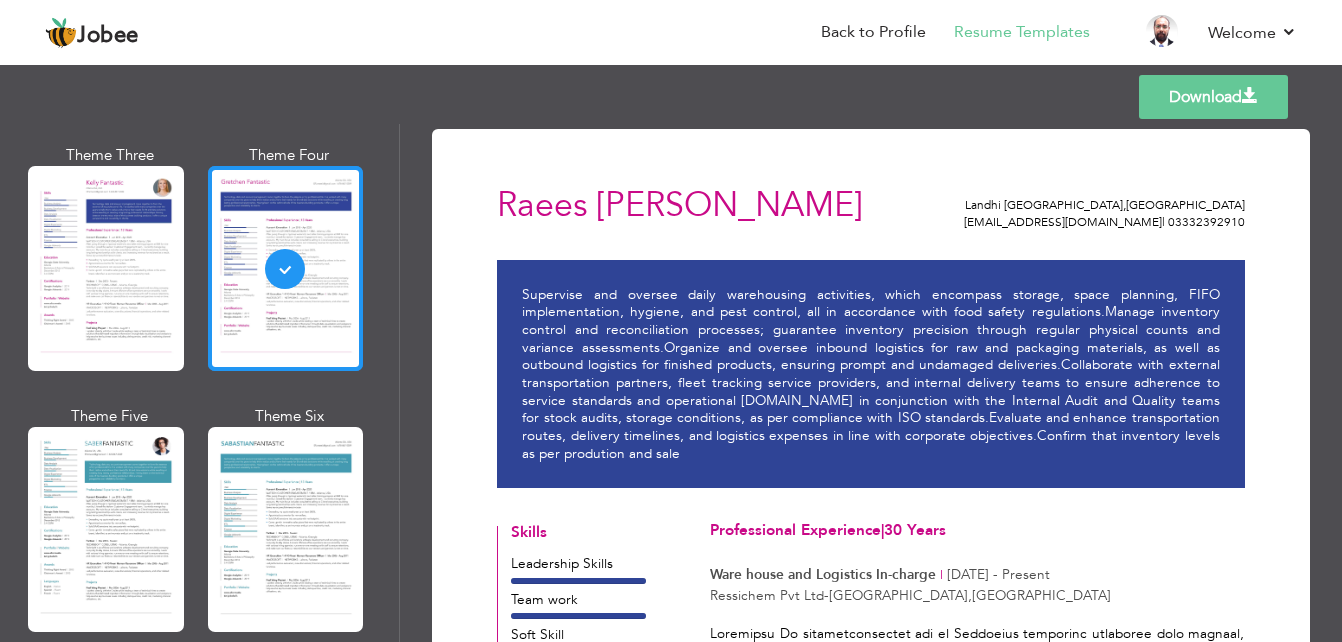 click at bounding box center (286, 529) 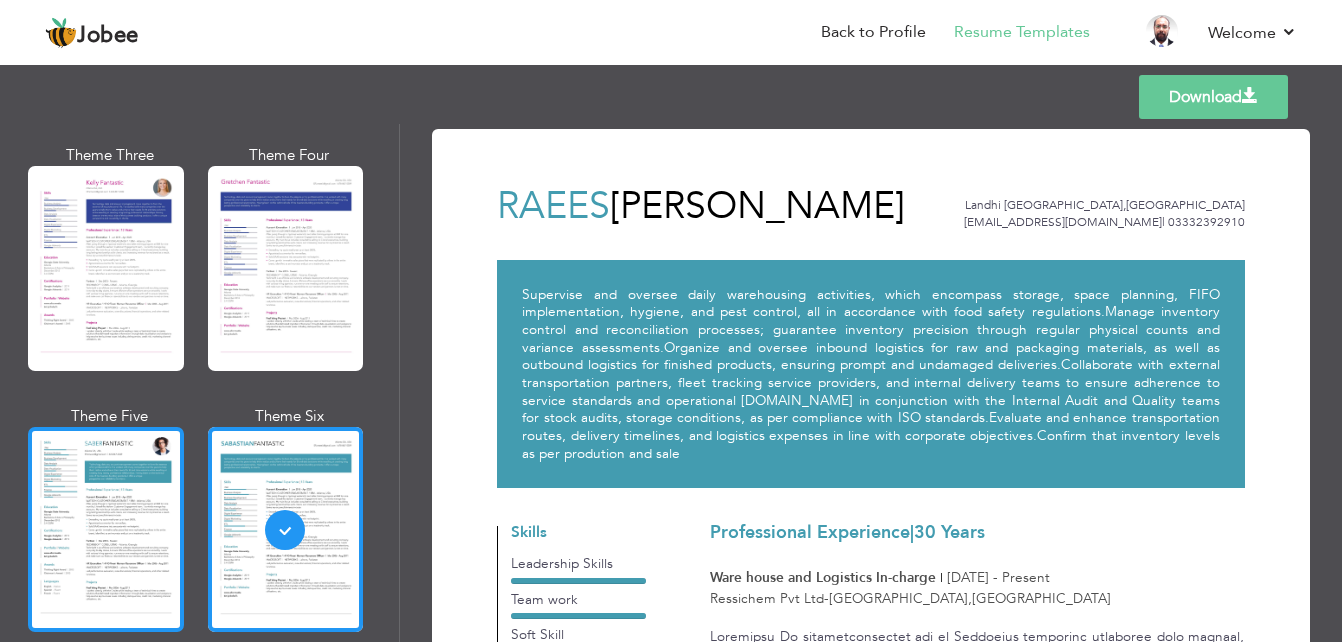 click at bounding box center (106, 529) 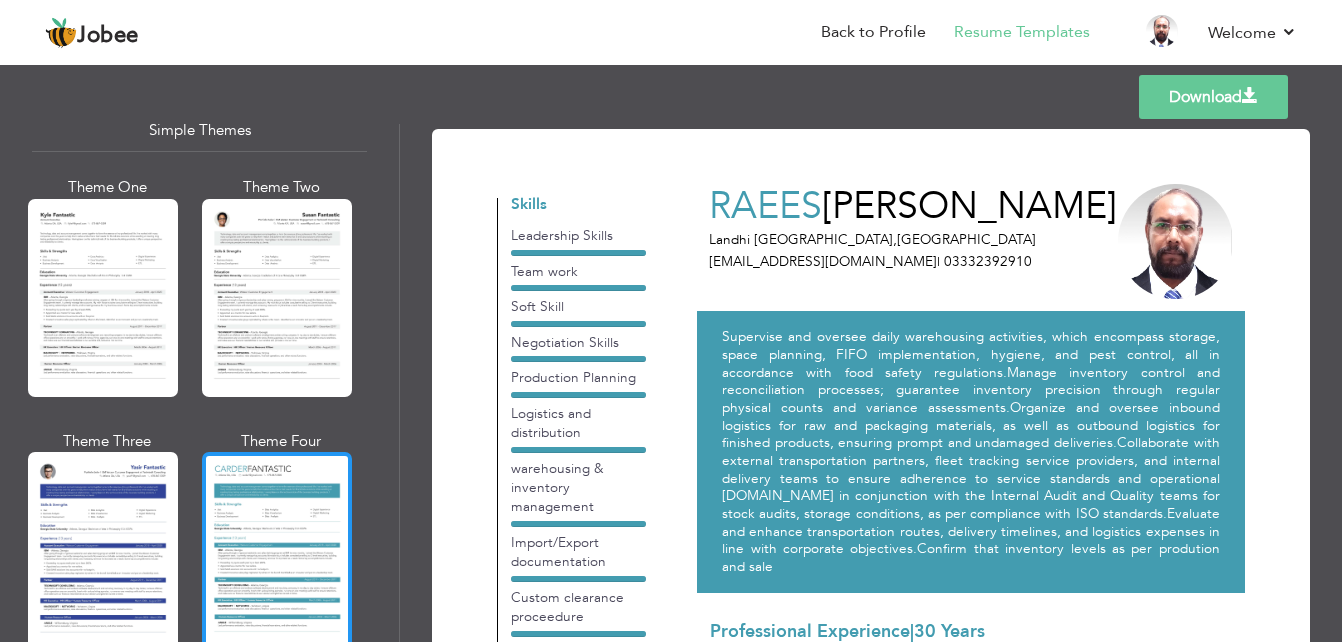 scroll, scrollTop: 3559, scrollLeft: 0, axis: vertical 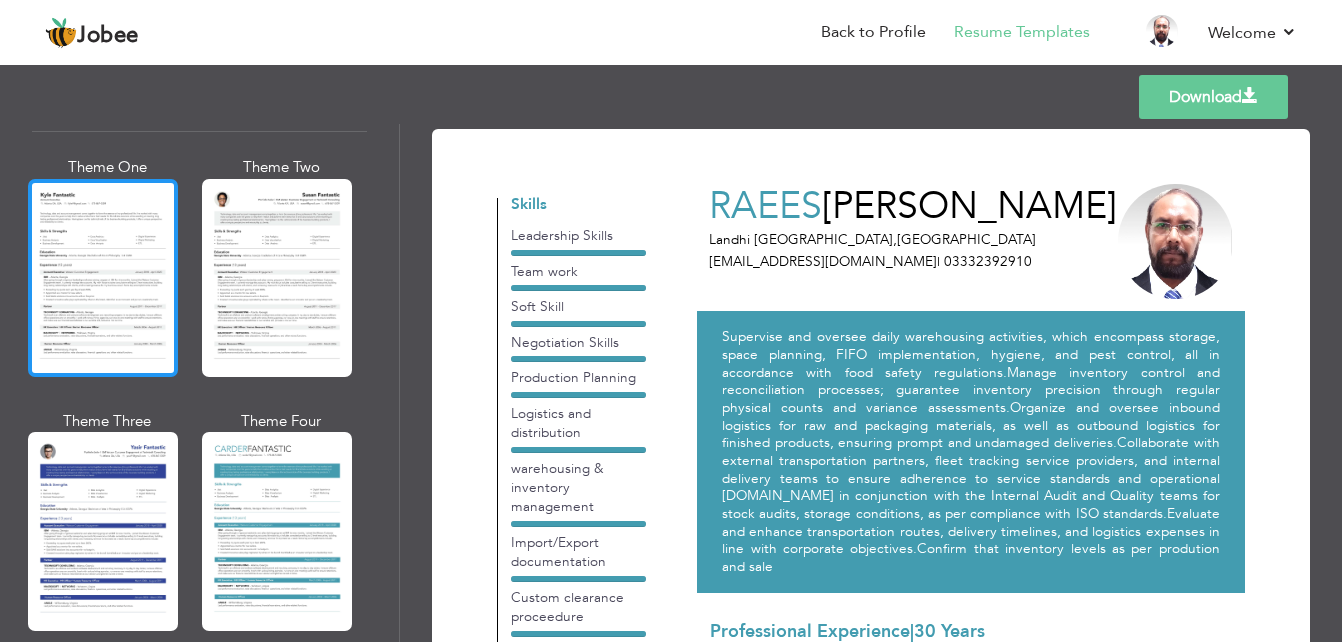 click at bounding box center (103, 278) 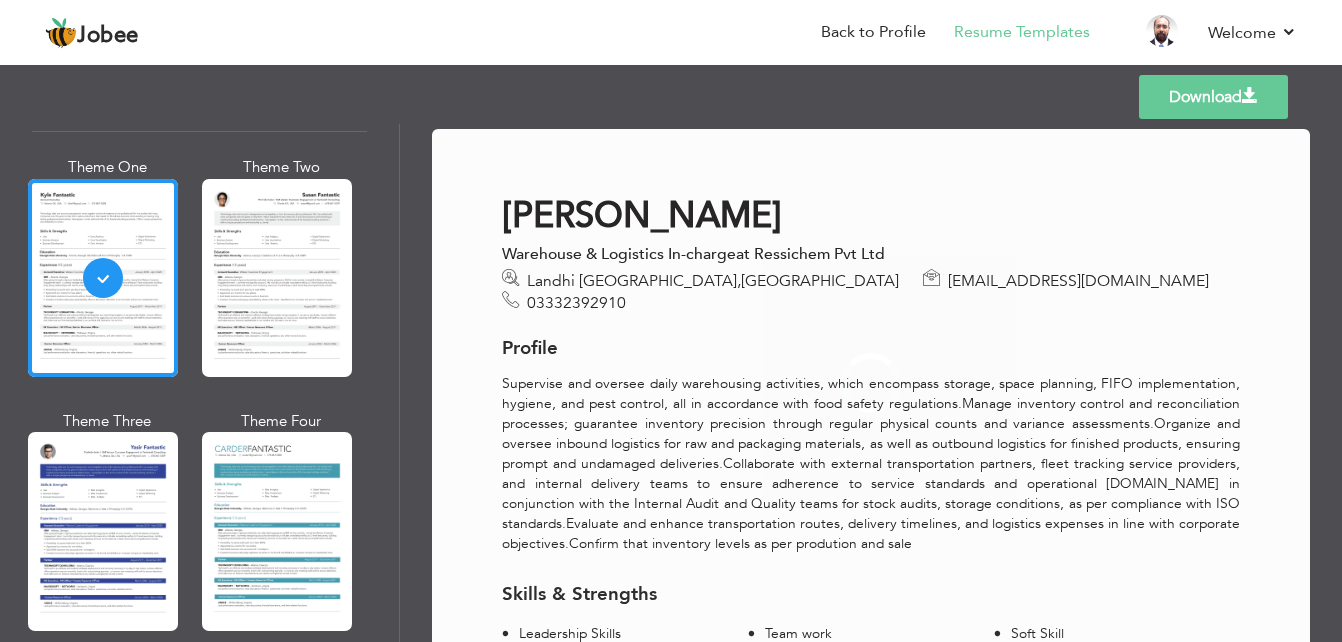 click at bounding box center [277, 278] 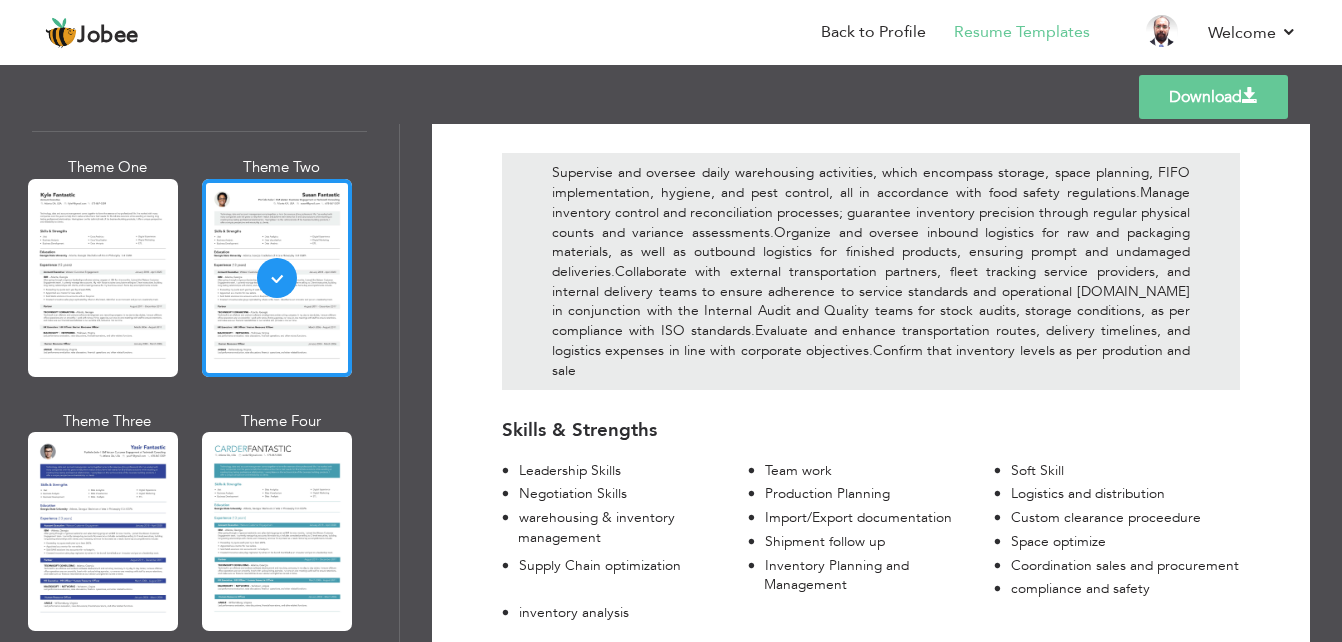 scroll, scrollTop: 0, scrollLeft: 0, axis: both 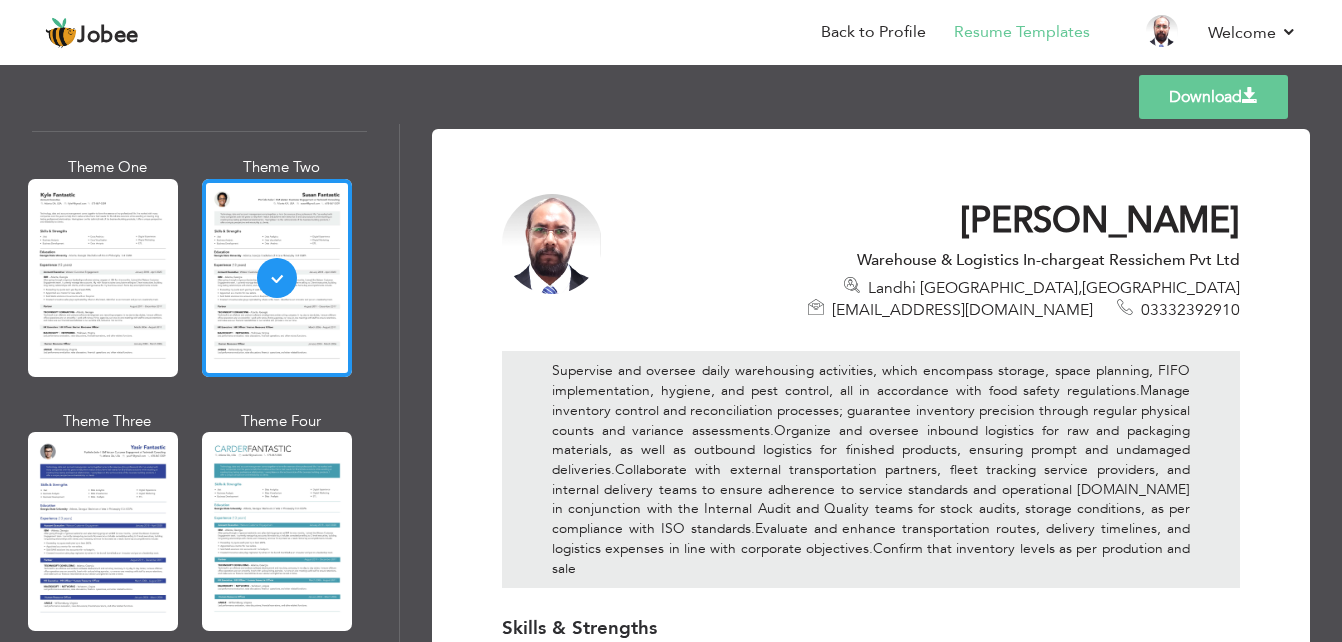 click on "Download" at bounding box center [1213, 97] 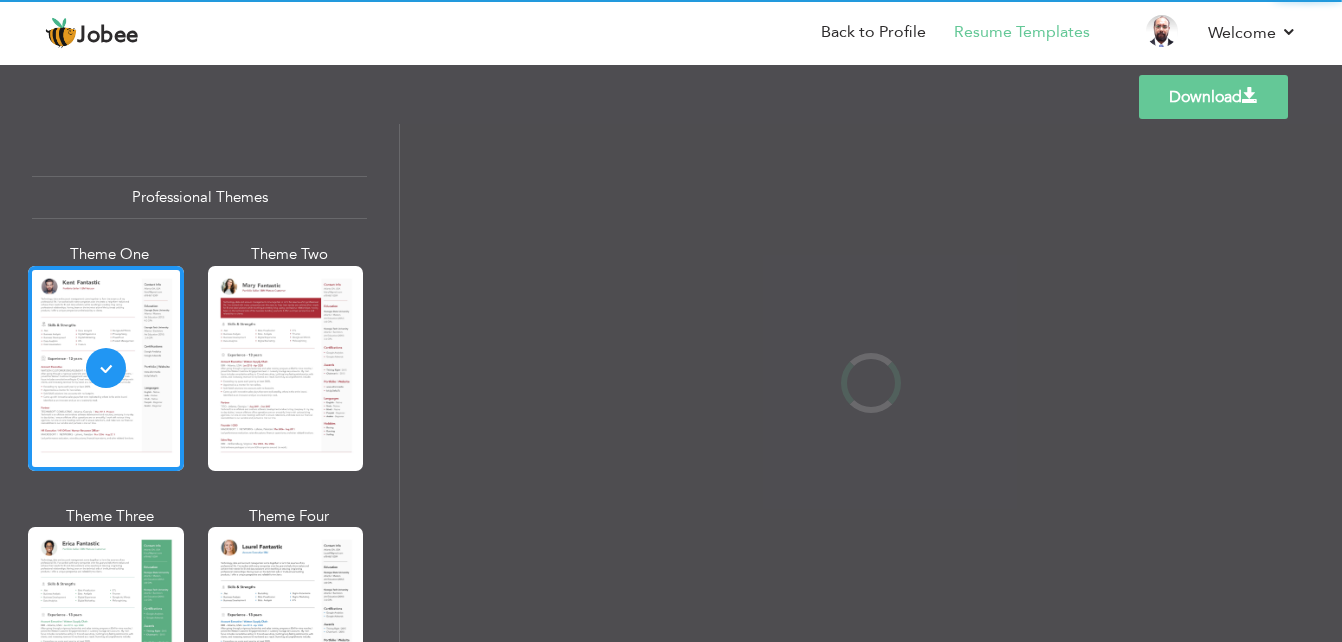 scroll, scrollTop: 0, scrollLeft: 0, axis: both 